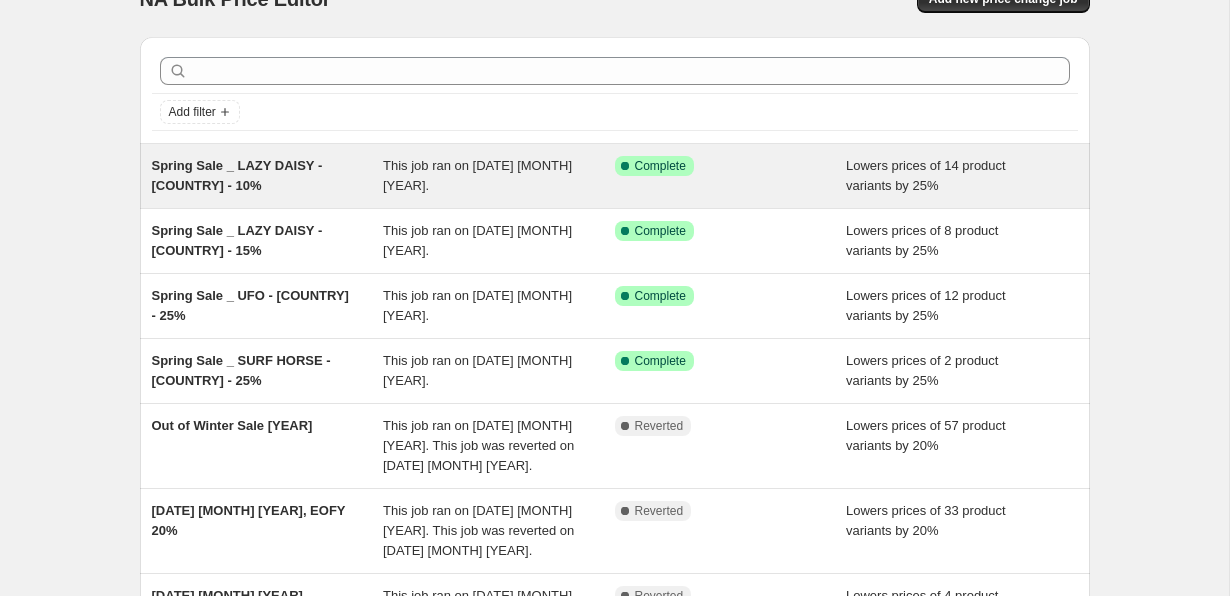 scroll, scrollTop: 47, scrollLeft: 0, axis: vertical 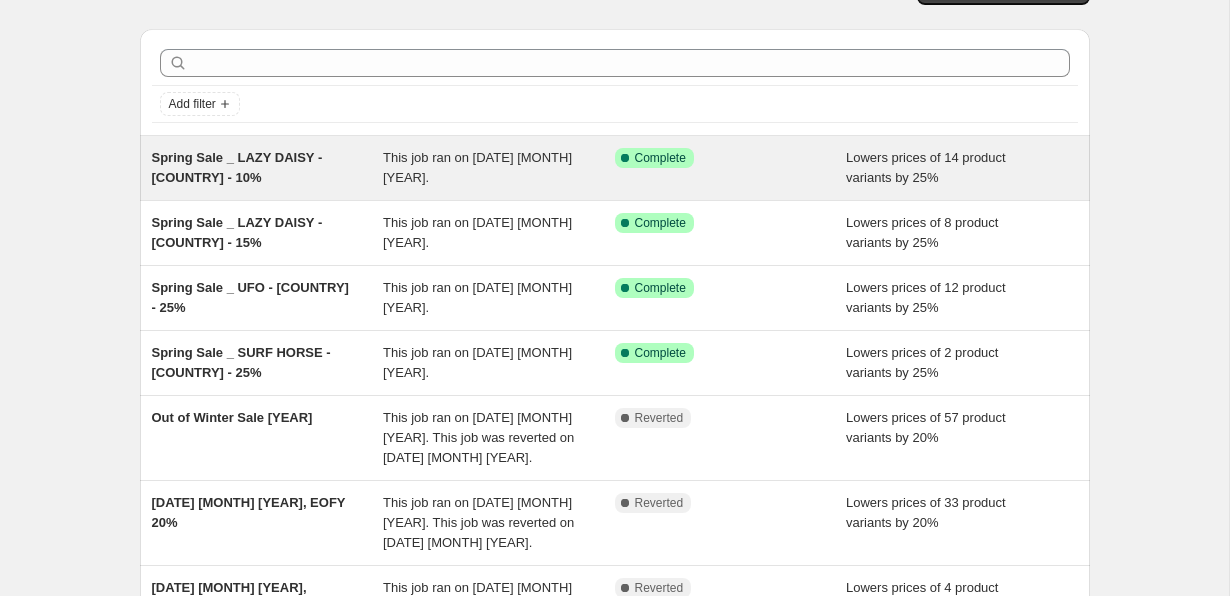 click on "Spring Sale _ LAZY DAISY  - [COUNTRY] - 10%" at bounding box center (268, 168) 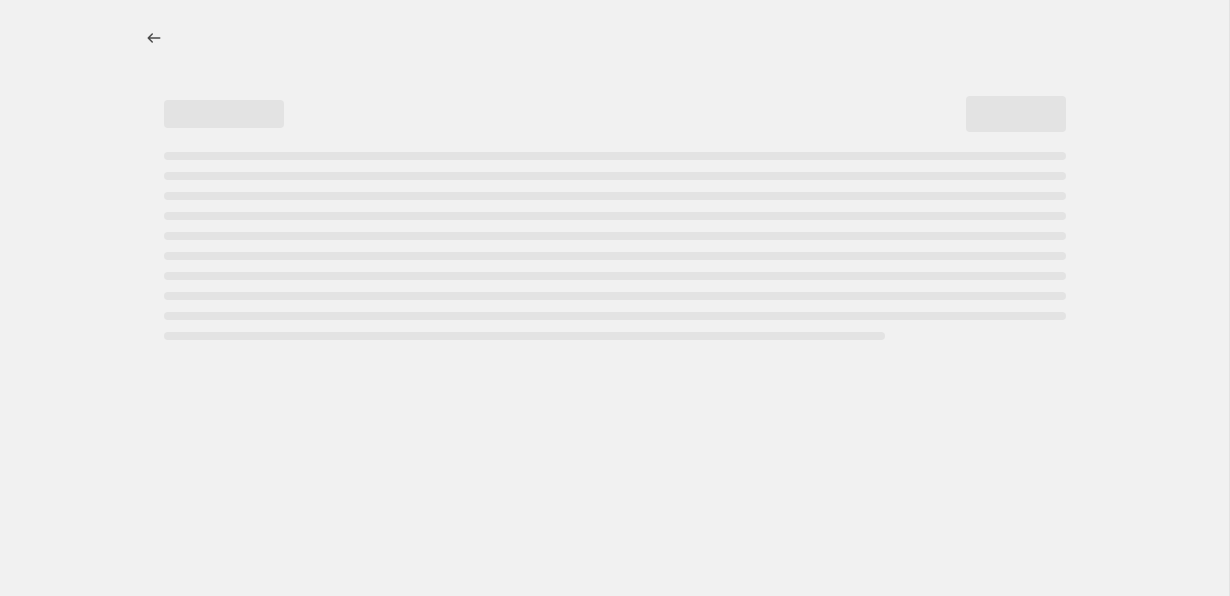 scroll, scrollTop: 0, scrollLeft: 0, axis: both 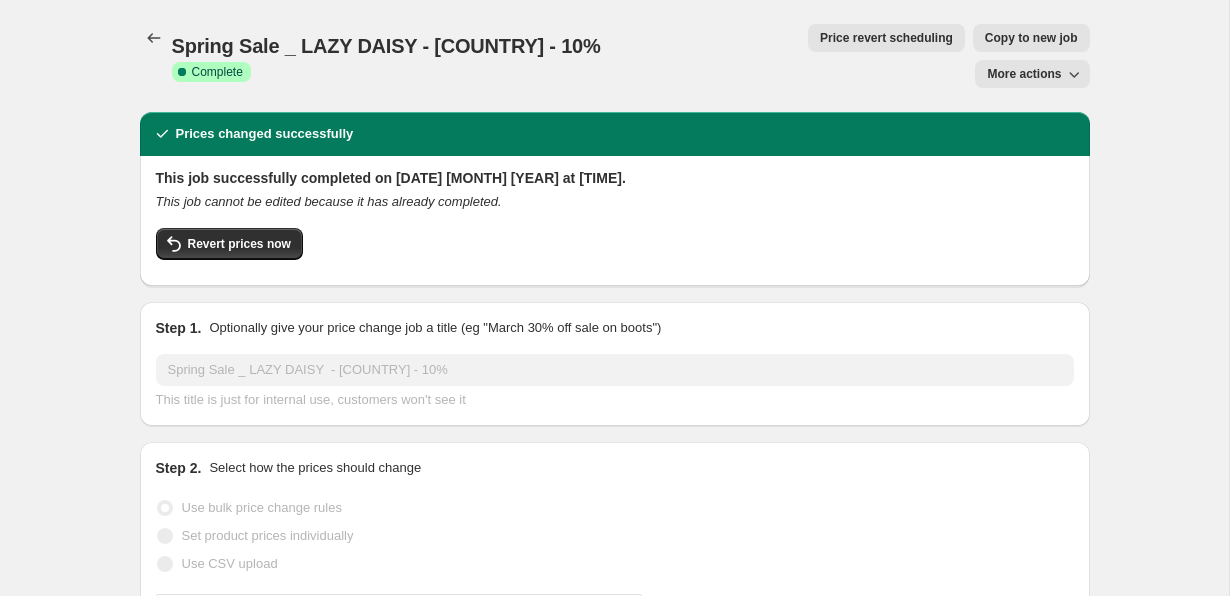 click on "More actions" at bounding box center (1024, 74) 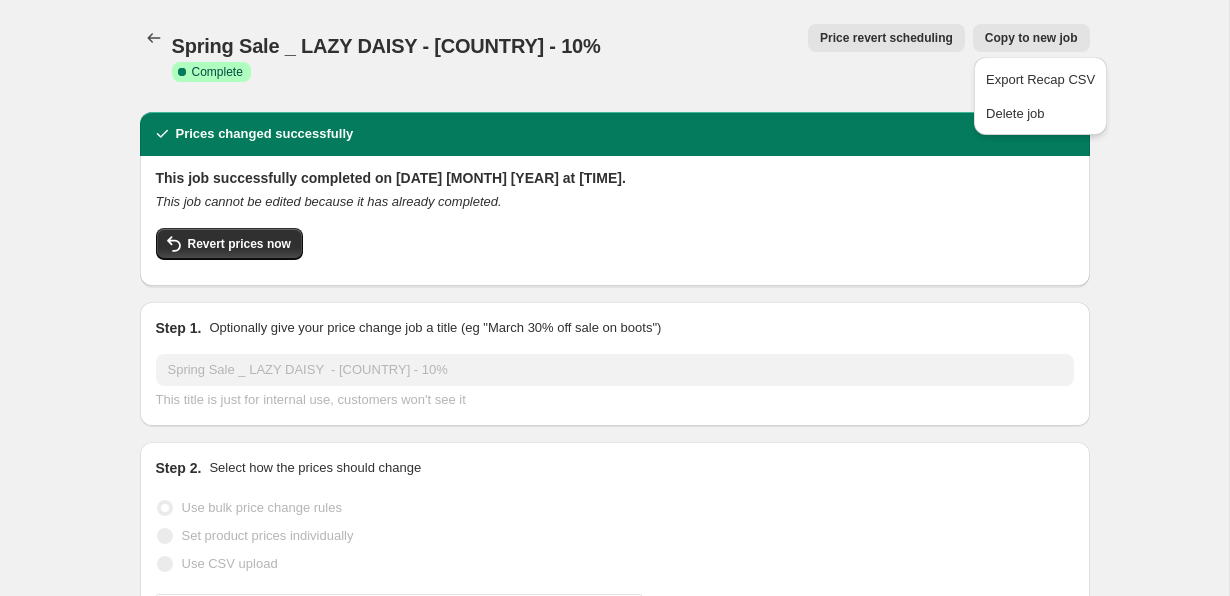 drag, startPoint x: 339, startPoint y: 51, endPoint x: 504, endPoint y: 25, distance: 167.03592 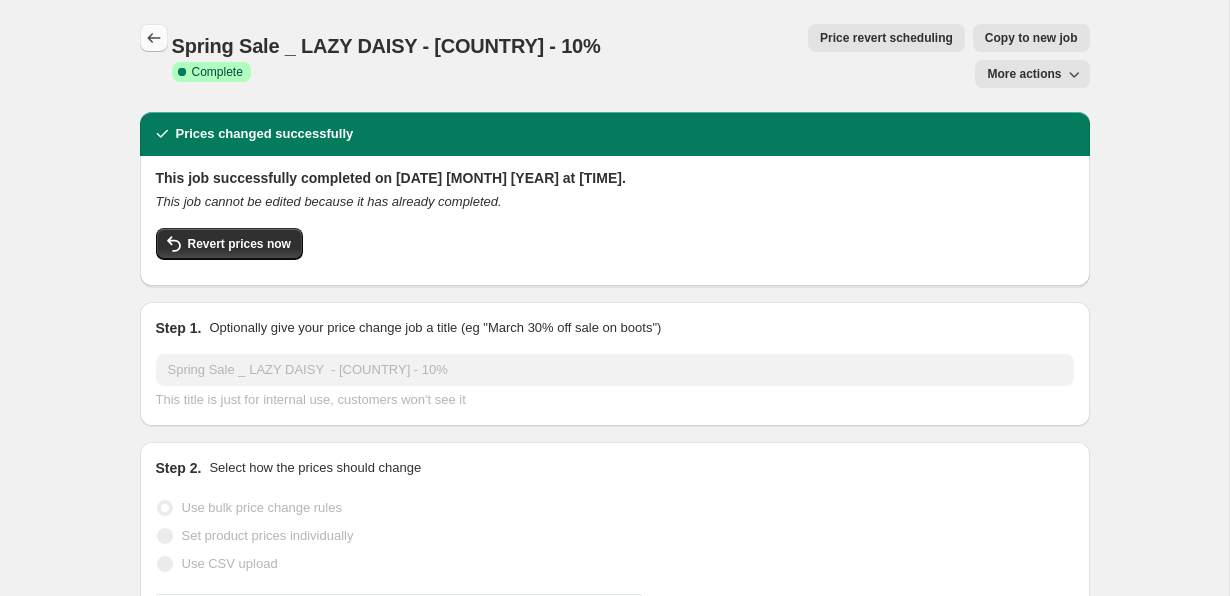 click 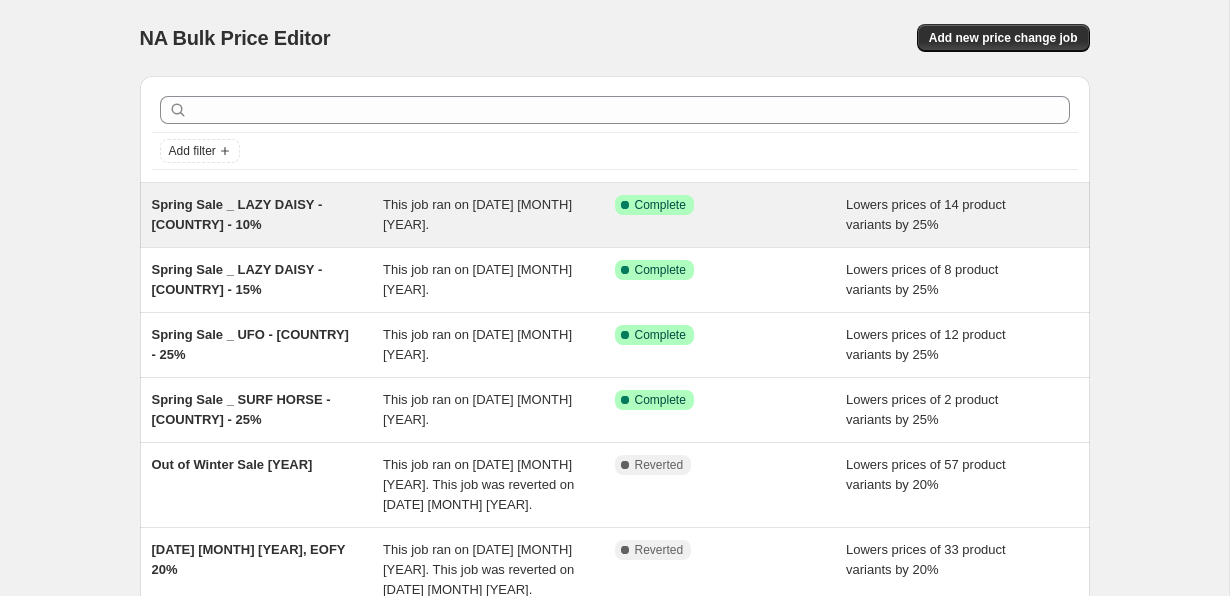 click on "Spring Sale _ LAZY DAISY  - [REGION] - 10%" at bounding box center [268, 215] 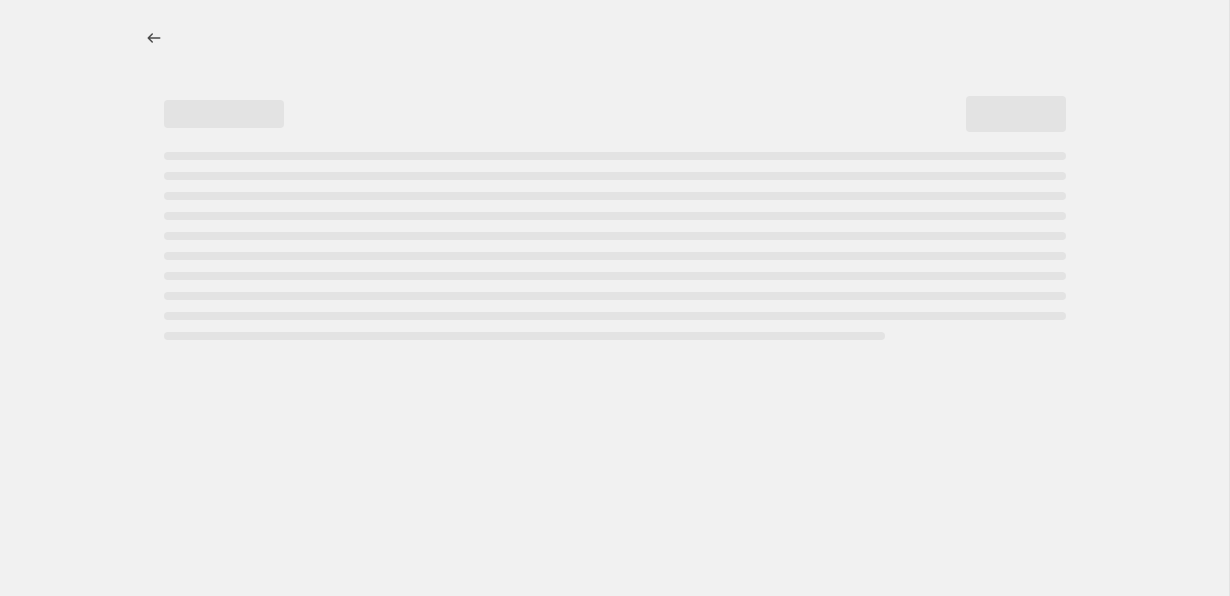 select on "percentage" 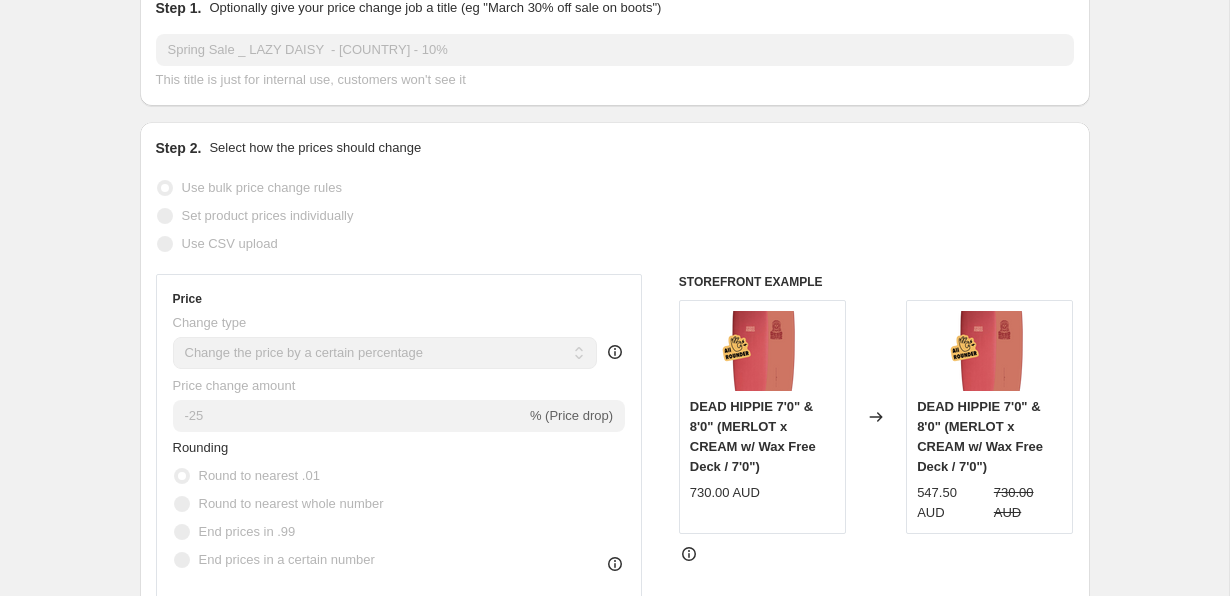 scroll, scrollTop: 0, scrollLeft: 0, axis: both 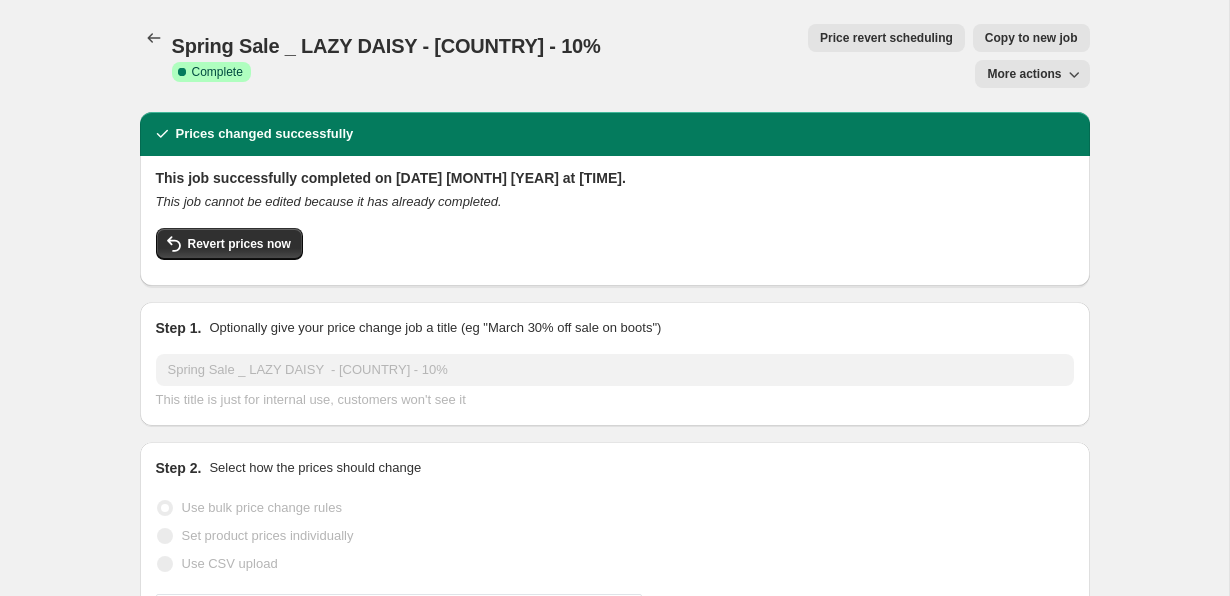 click on "Price revert scheduling" at bounding box center (886, 38) 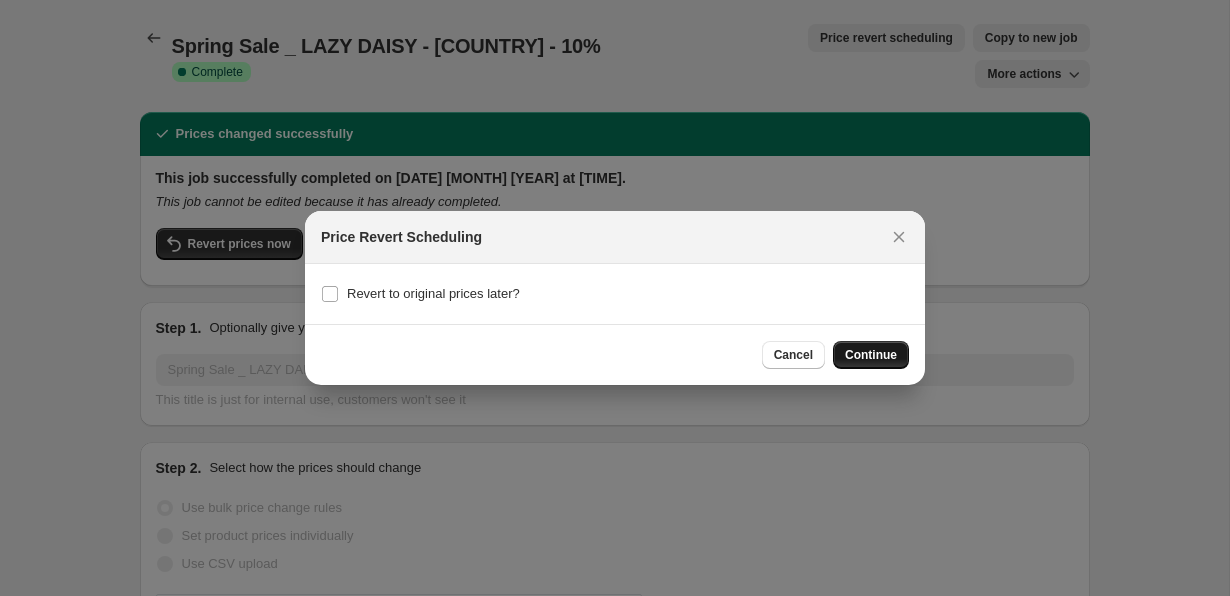 click on "Continue" at bounding box center (871, 355) 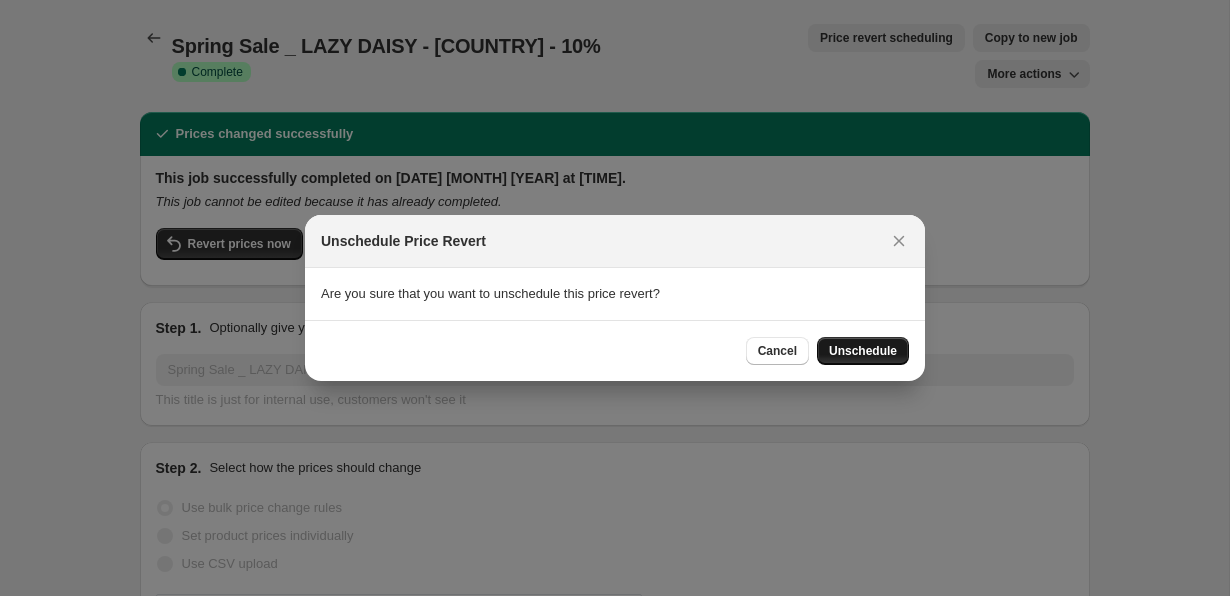 click on "Unschedule" at bounding box center (863, 351) 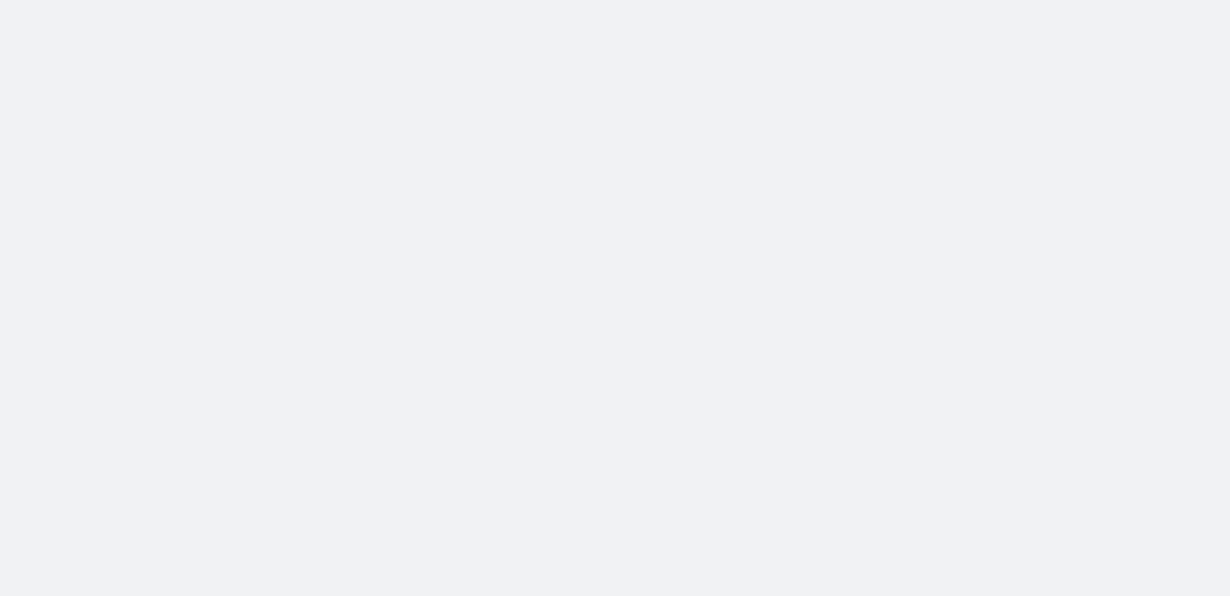 scroll, scrollTop: 0, scrollLeft: 0, axis: both 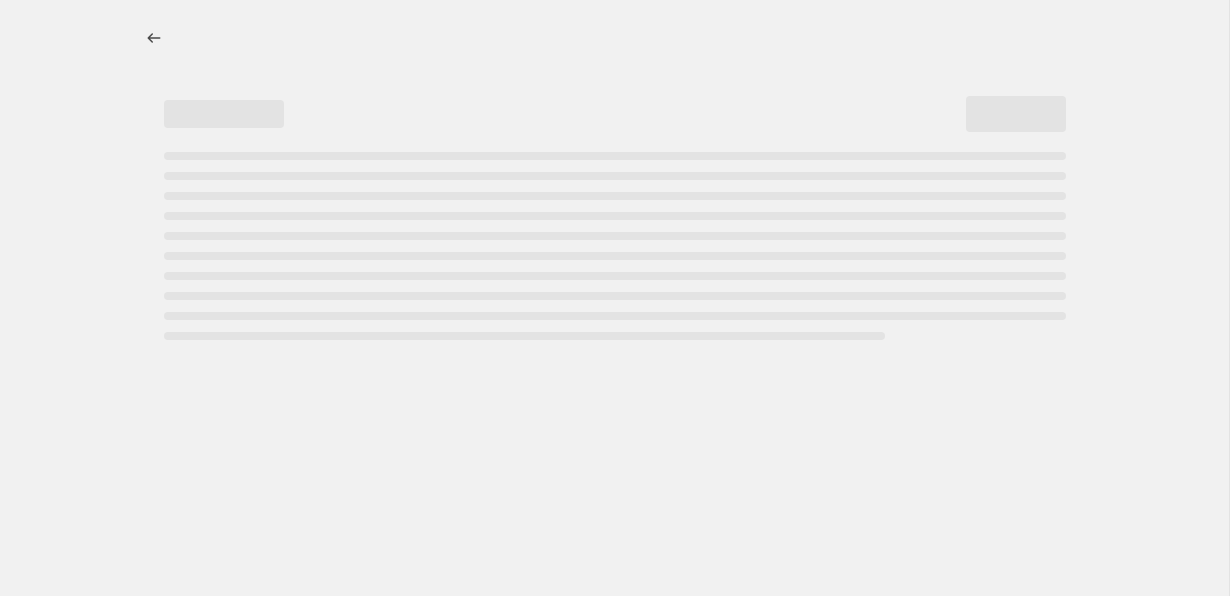 select on "percentage" 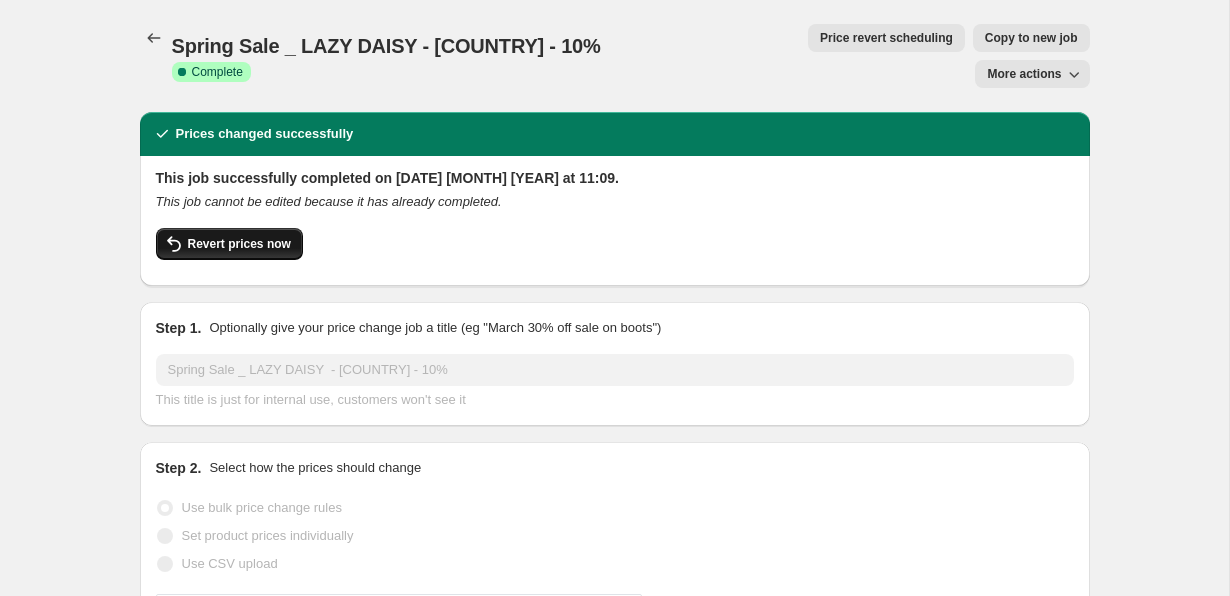 click on "Revert prices now" at bounding box center (239, 244) 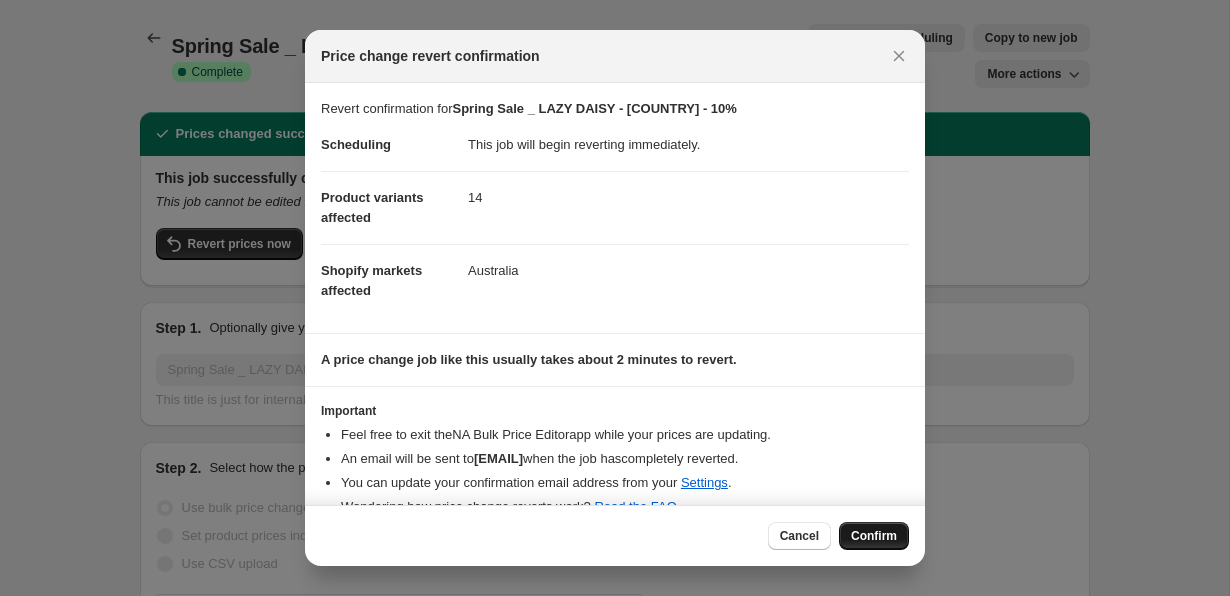 click on "Confirm" at bounding box center (874, 536) 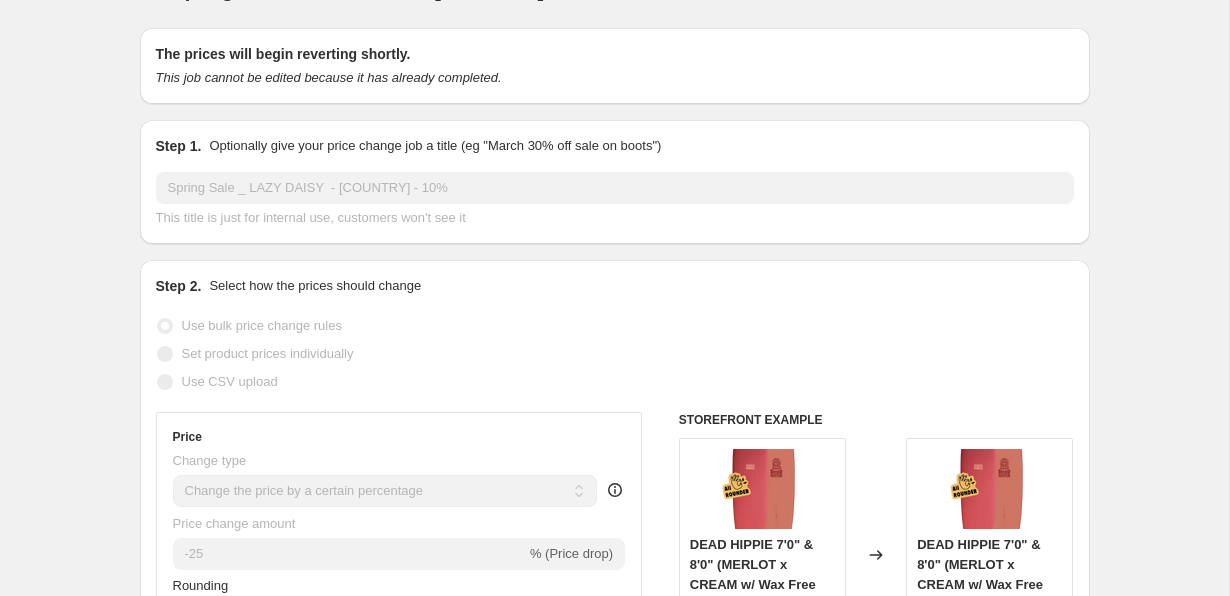 scroll, scrollTop: 0, scrollLeft: 0, axis: both 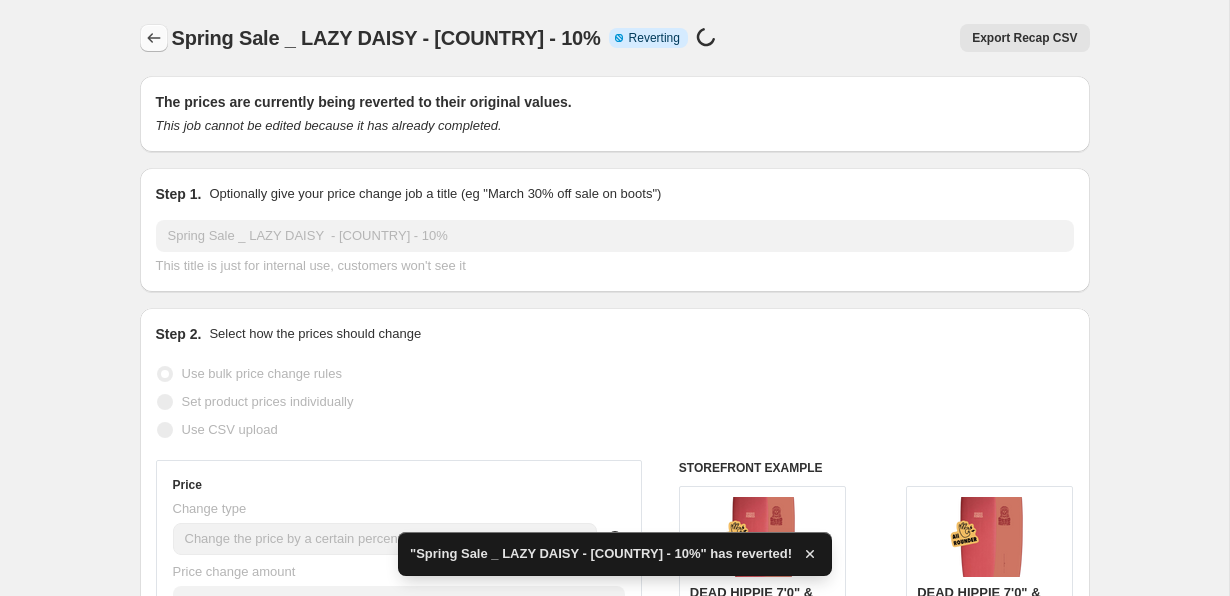click 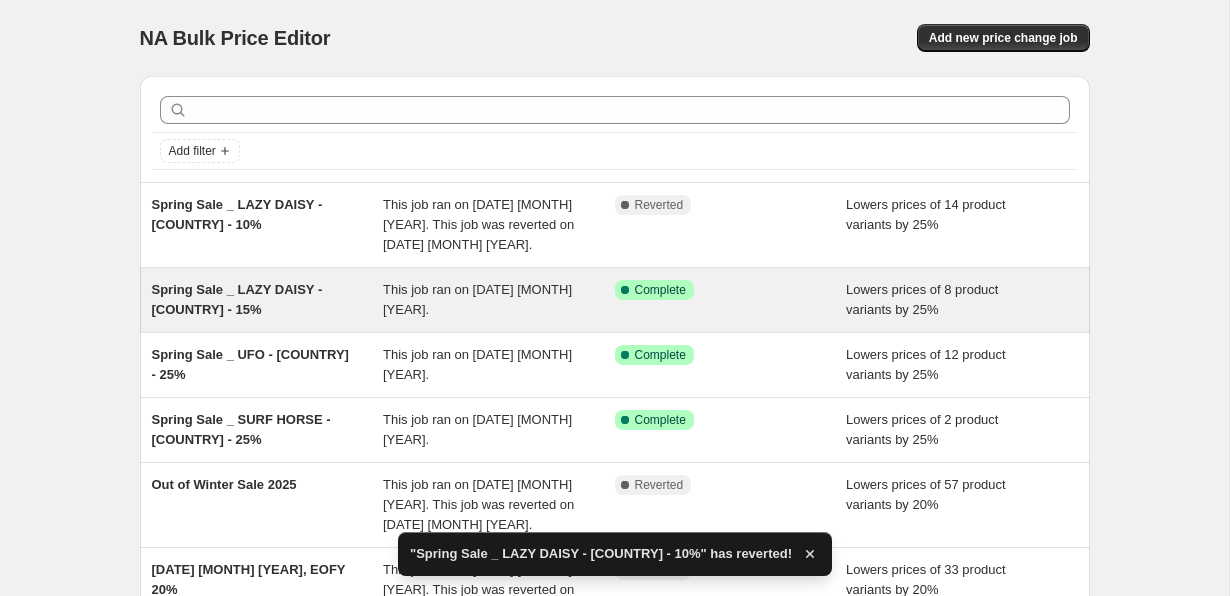 click on "Success Complete Complete" at bounding box center [731, 300] 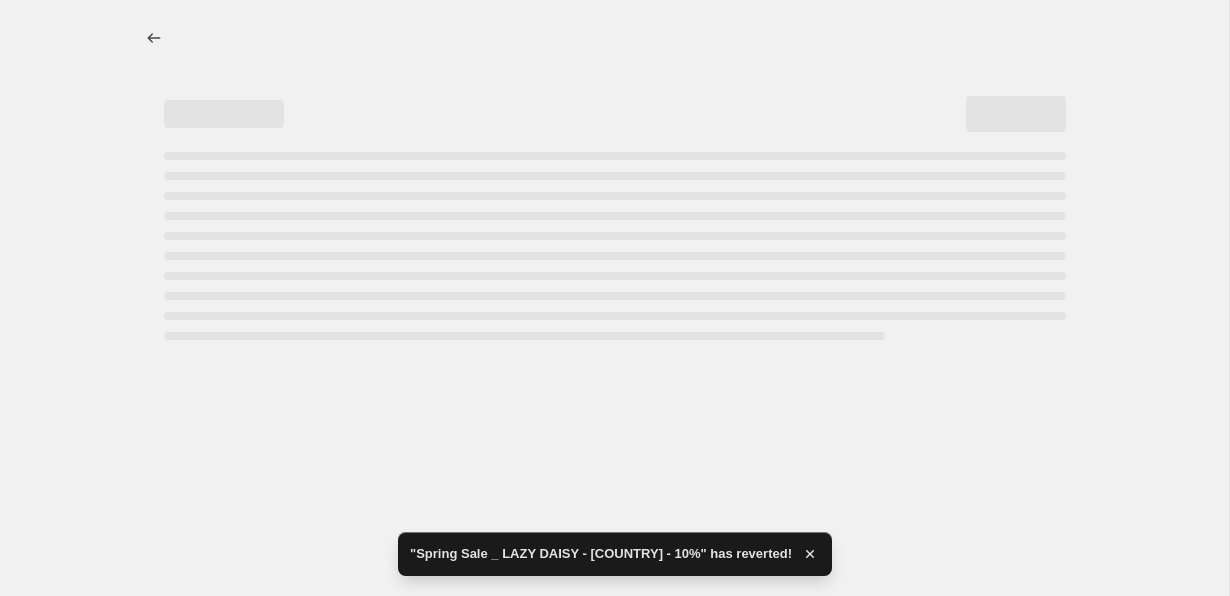 select on "percentage" 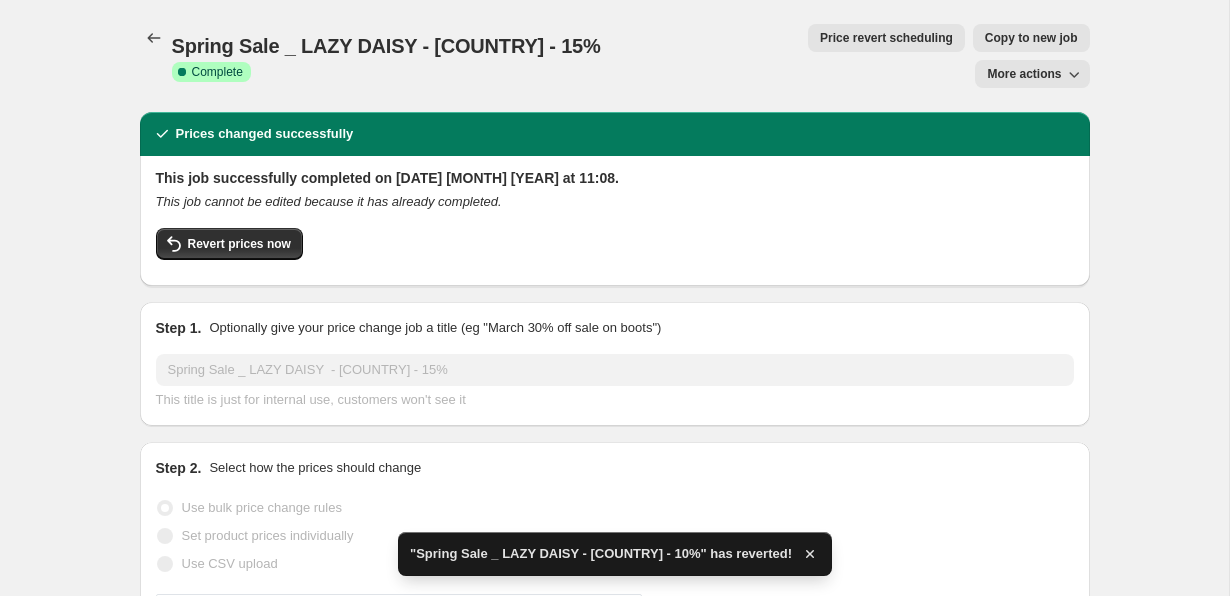 click on "Copy to new job" at bounding box center [1031, 38] 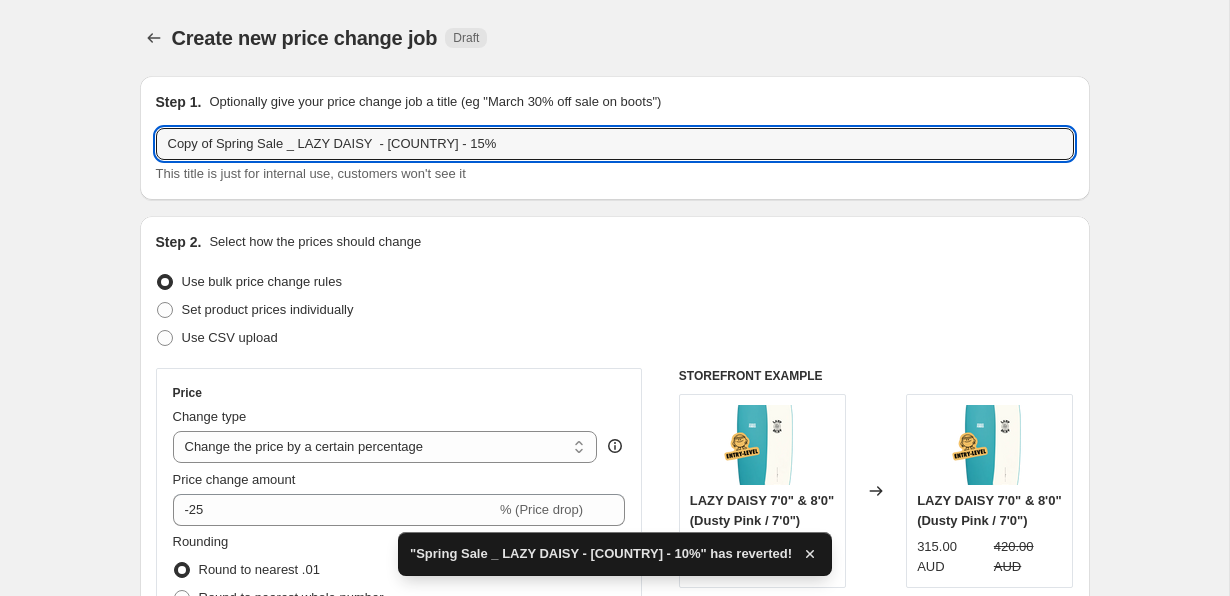 drag, startPoint x: 219, startPoint y: 149, endPoint x: 79, endPoint y: 143, distance: 140.12851 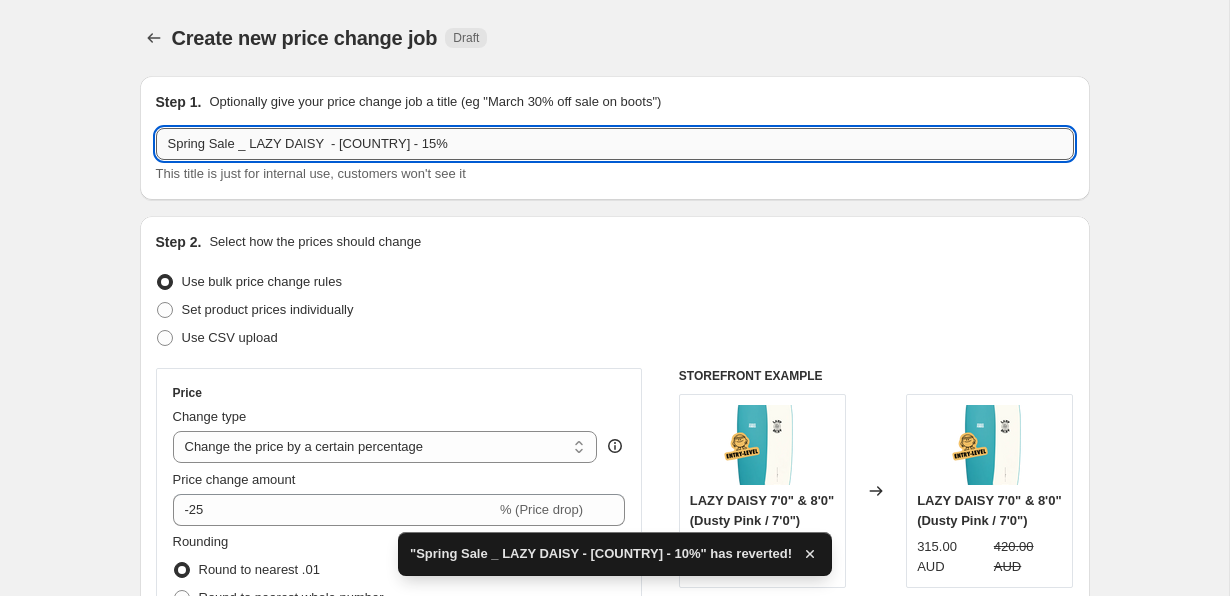 drag, startPoint x: 249, startPoint y: 139, endPoint x: 326, endPoint y: 142, distance: 77.05842 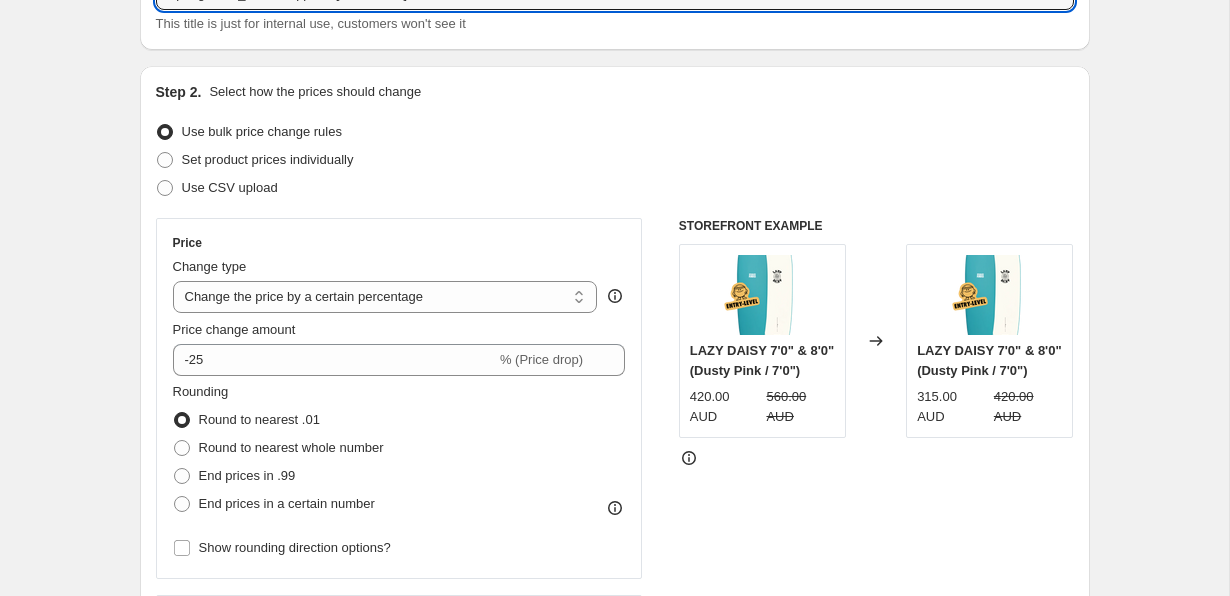 scroll, scrollTop: 223, scrollLeft: 0, axis: vertical 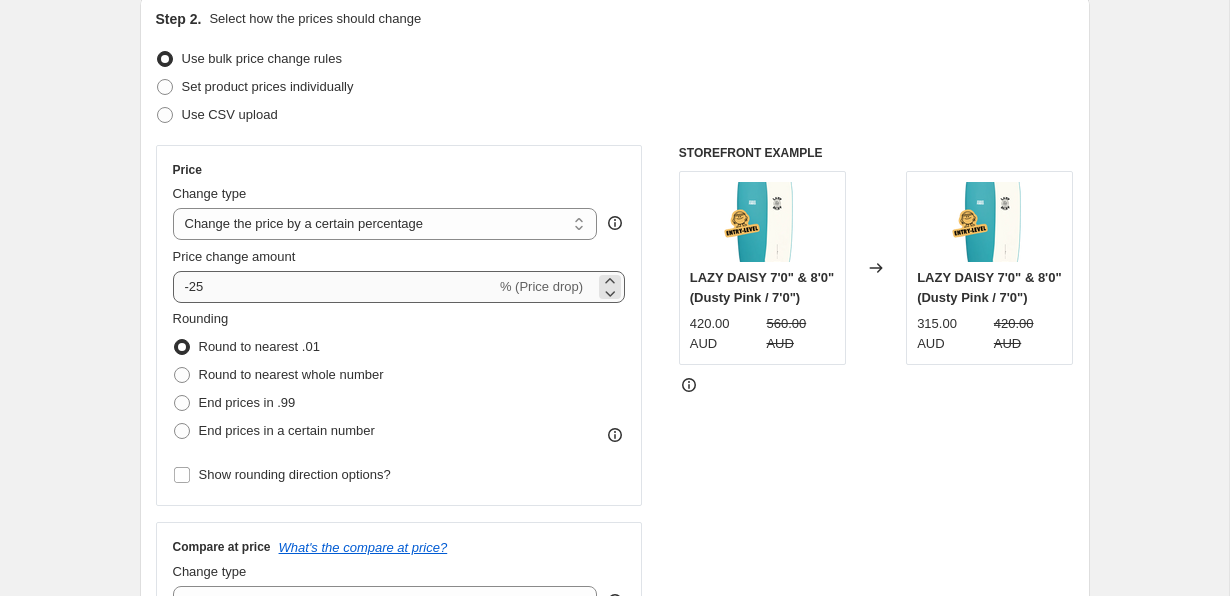 type on "Spring Sale _ Dead Hippie  - [REGION] - 10%" 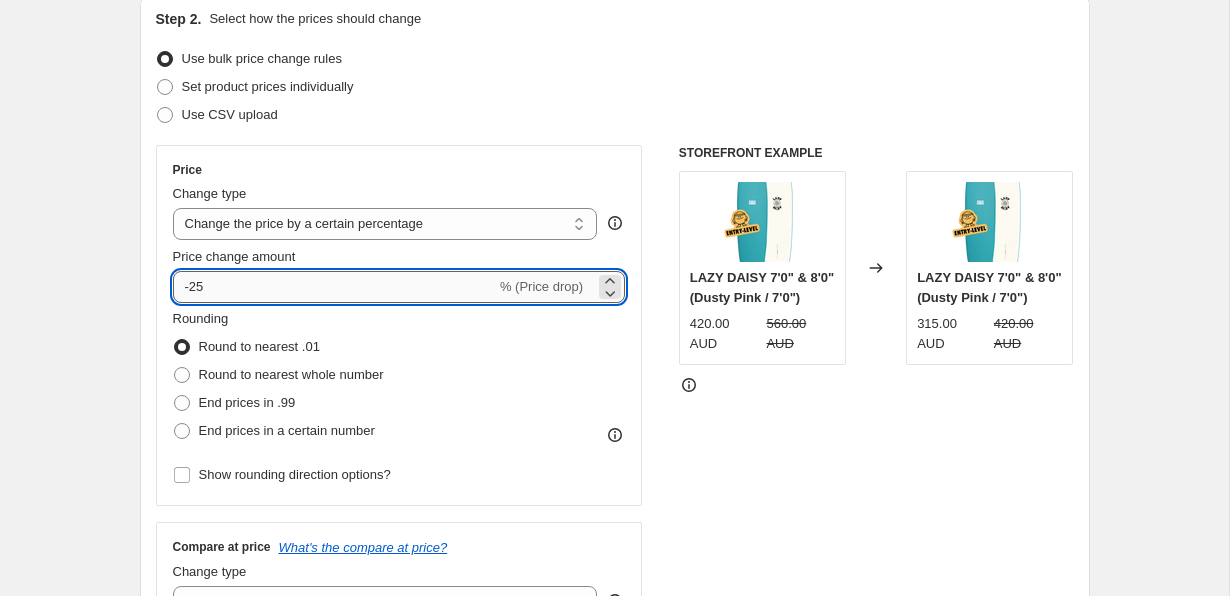 drag, startPoint x: 184, startPoint y: 287, endPoint x: 174, endPoint y: 286, distance: 10.049875 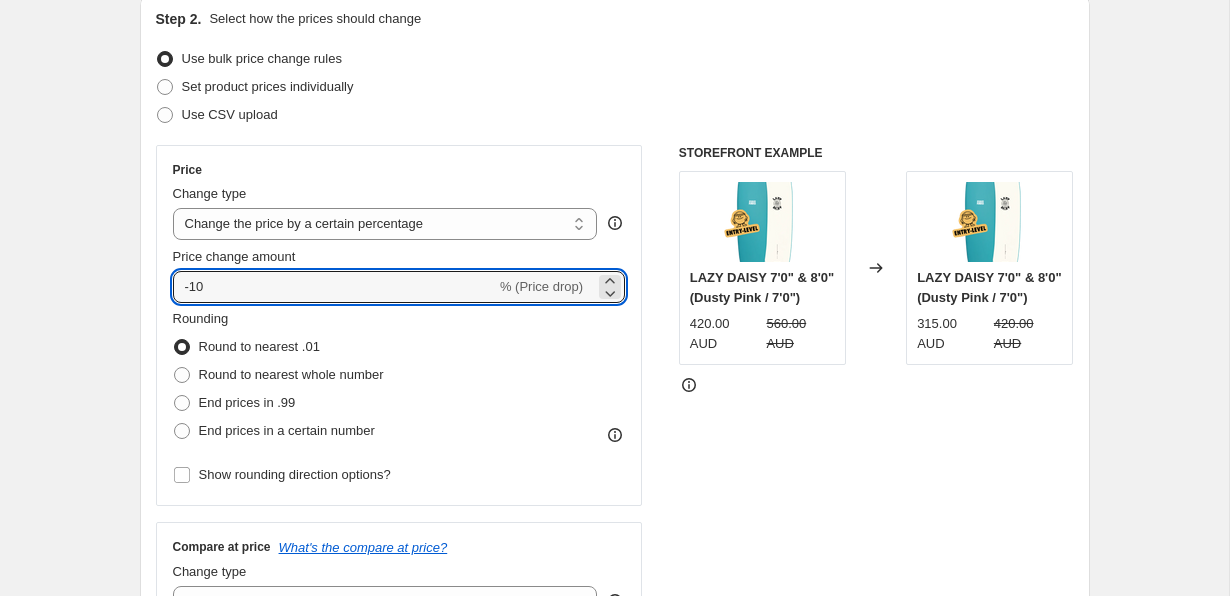 type on "-10" 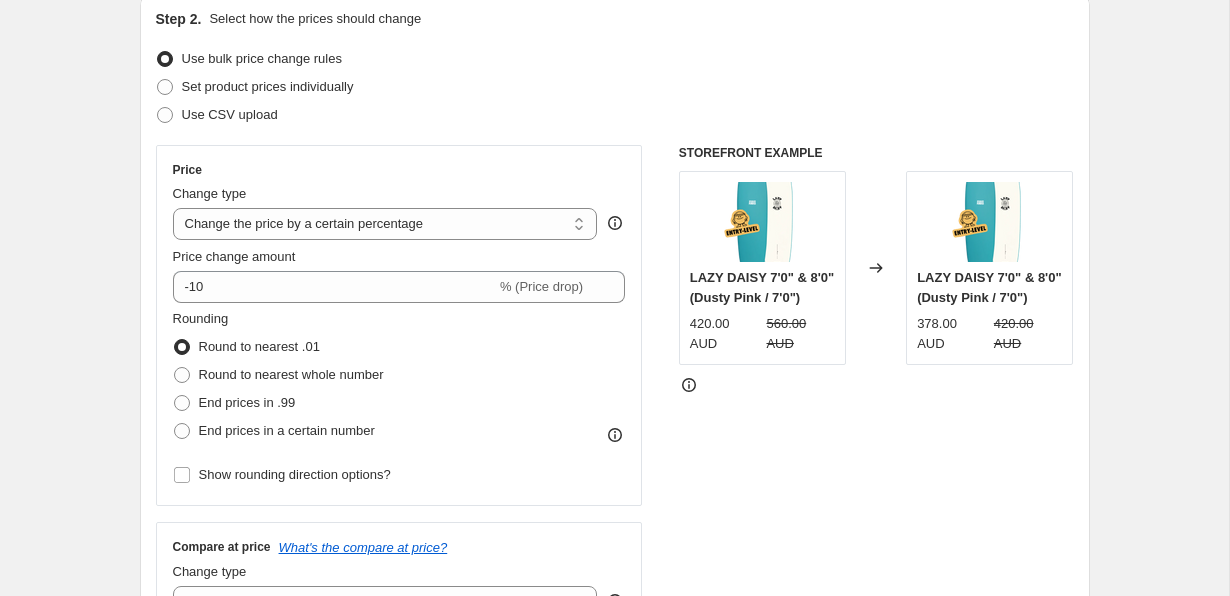 click on "Step 2. Select how the prices should change Use bulk price change rules Set product prices individually Use CSV upload Price Change type Change the price to a certain amount Change the price by a certain amount Change the price by a certain percentage Change the price to the current compare at price (price before sale) Change the price by a certain amount relative to the compare at price Change the price by a certain percentage relative to the compare at price Don't change the price Change the price by a certain percentage relative to the cost per item Change price to certain cost margin Change the price by a certain percentage Price change amount -10 % (Price drop) Rounding Round to nearest .01 Round to nearest whole number End prices in .99 End prices in a certain number Show rounding direction options? Compare at price What's the compare at price? Change type Change the compare at price to the current price (sale) Change the compare at price to a certain amount Don't change the compare at price 420.00 AUD" at bounding box center (615, 344) 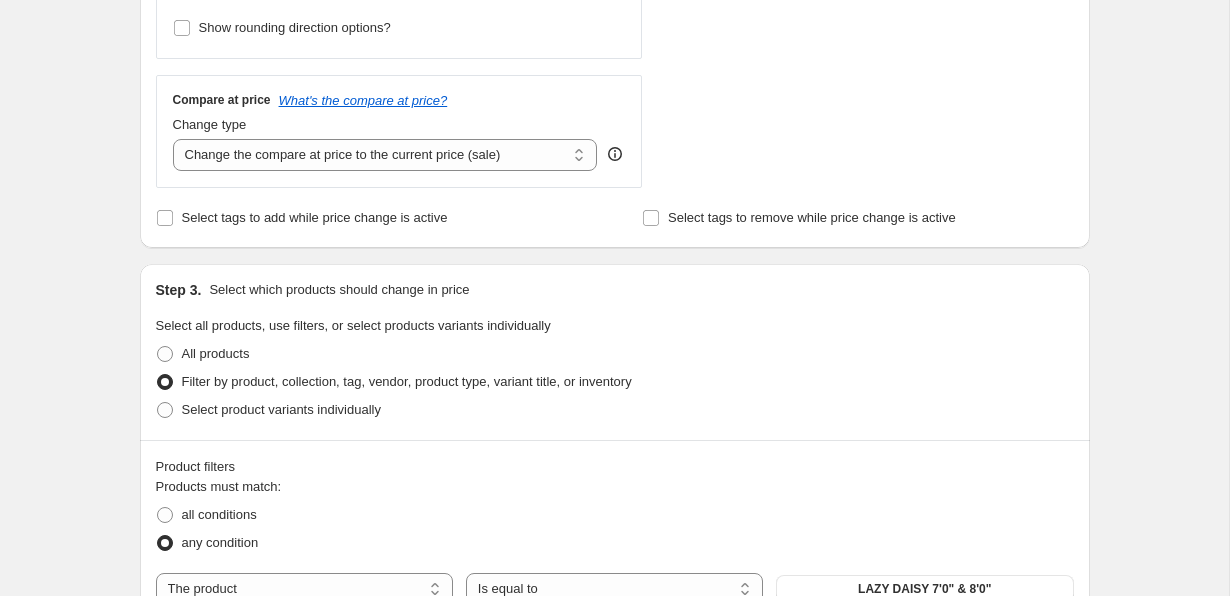scroll, scrollTop: 763, scrollLeft: 0, axis: vertical 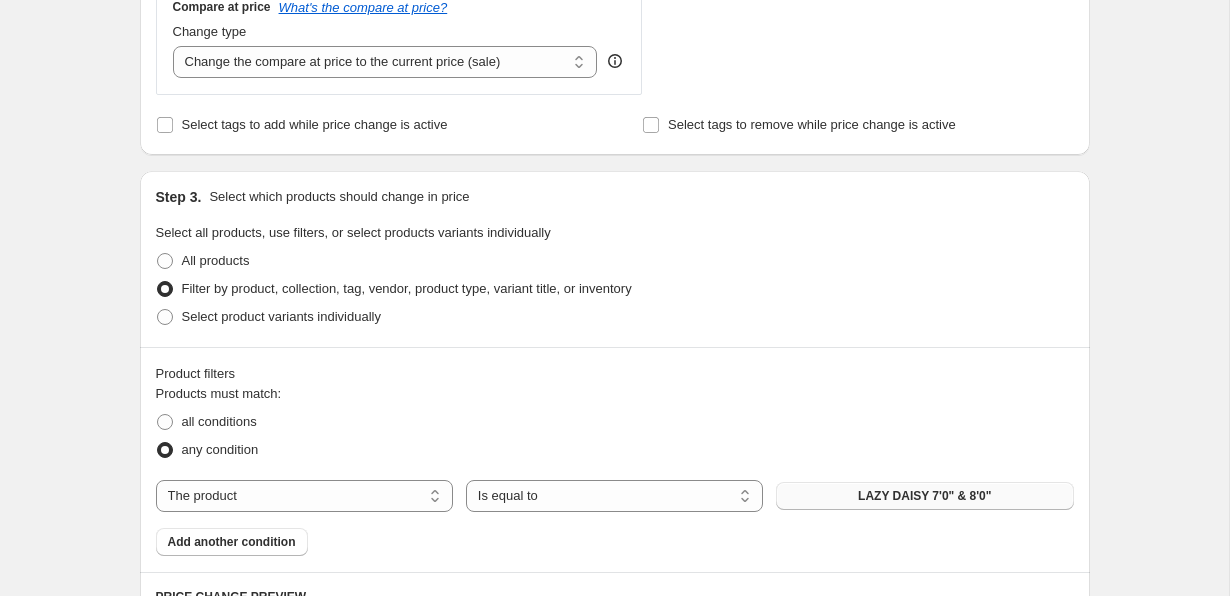 click on "LAZY DAISY 7'0" & 8'0"" at bounding box center [924, 496] 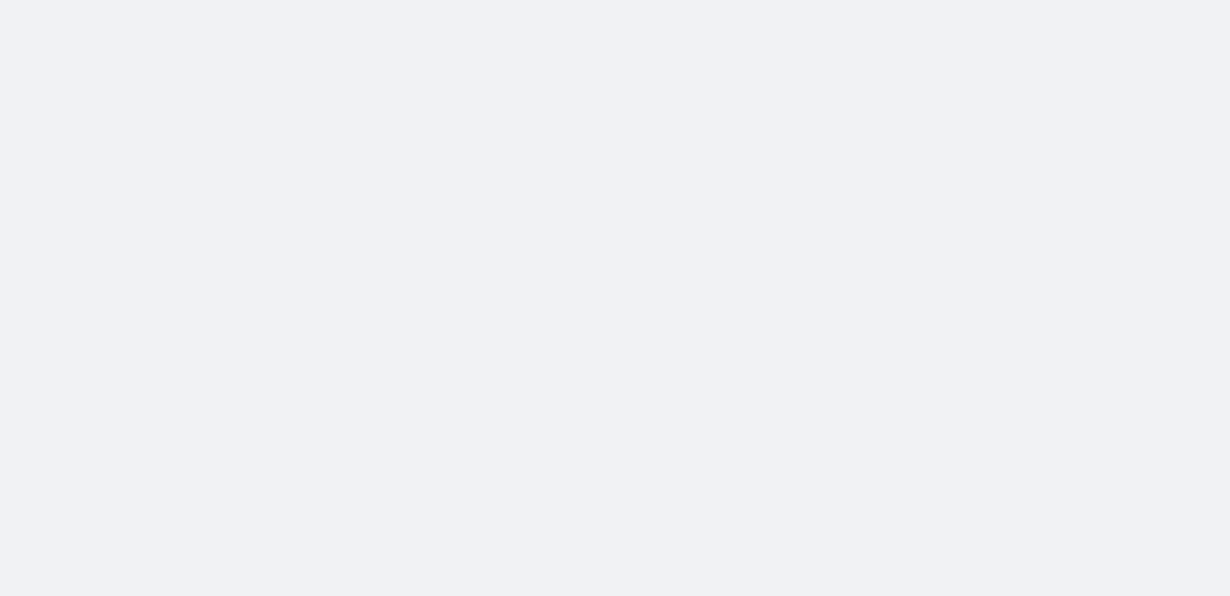 scroll, scrollTop: 0, scrollLeft: 0, axis: both 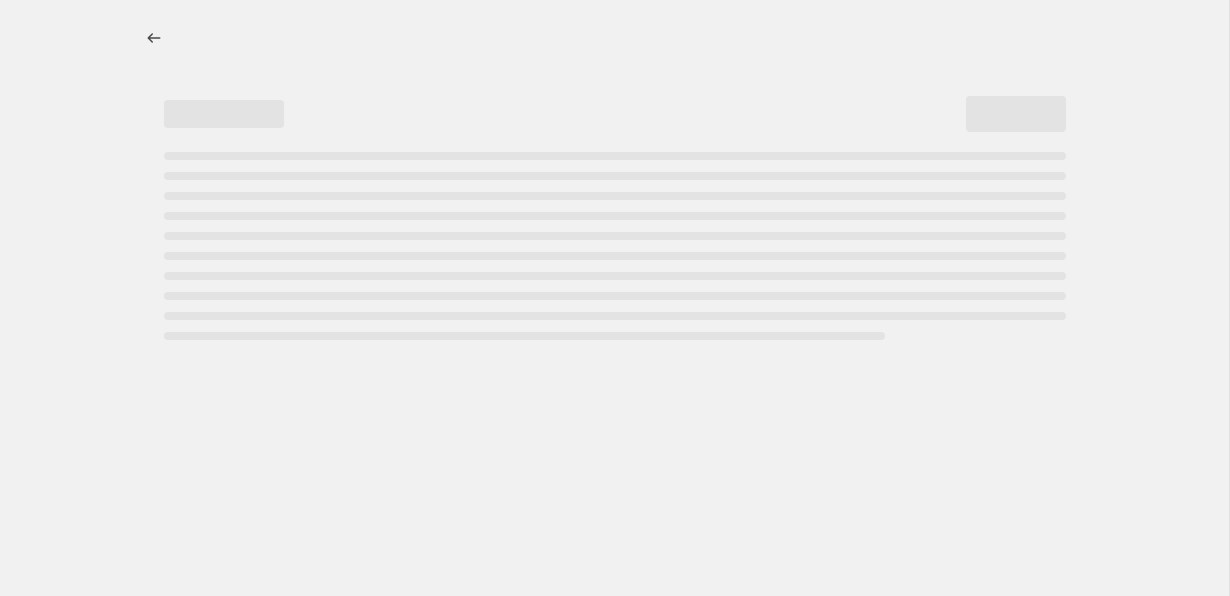 select on "percentage" 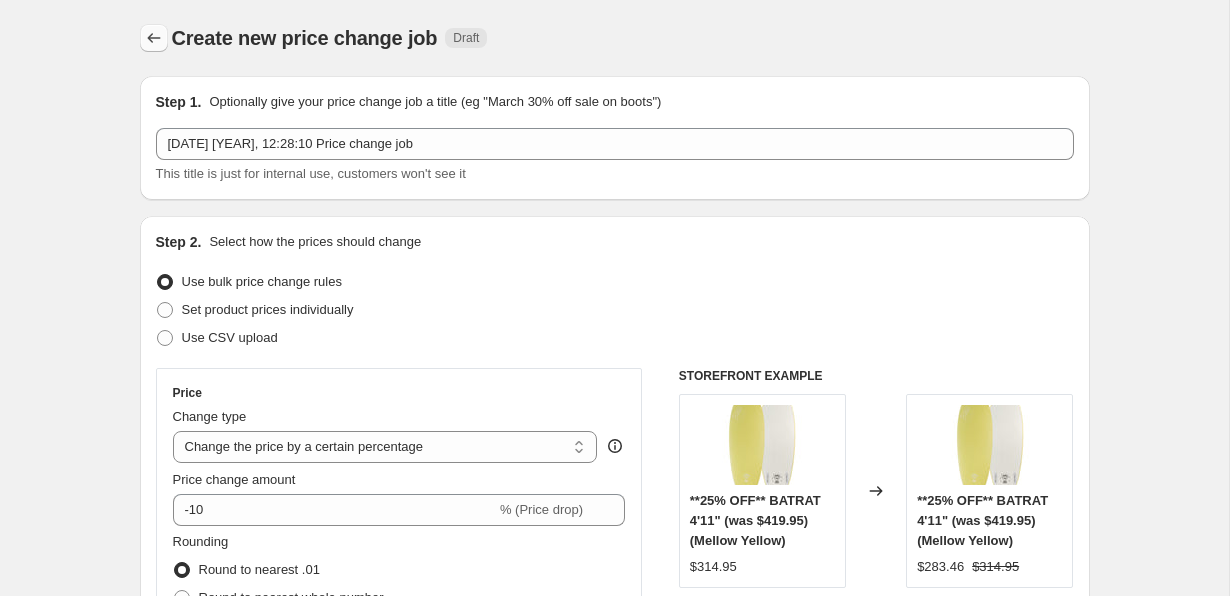 click 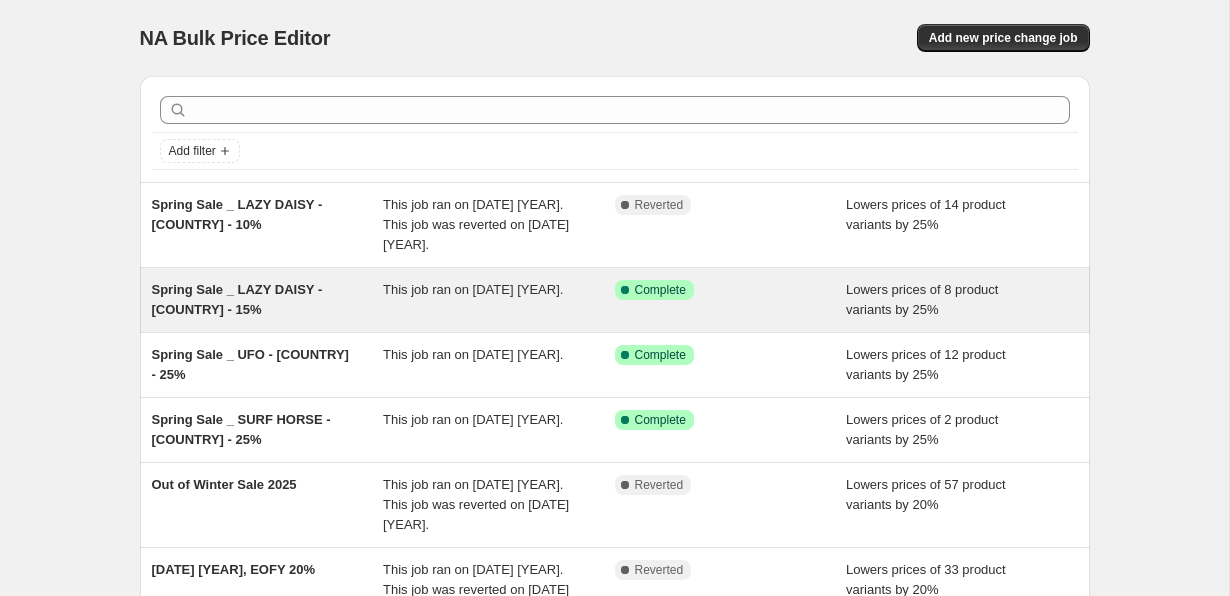 click on "This job ran on [DATE]." at bounding box center (499, 300) 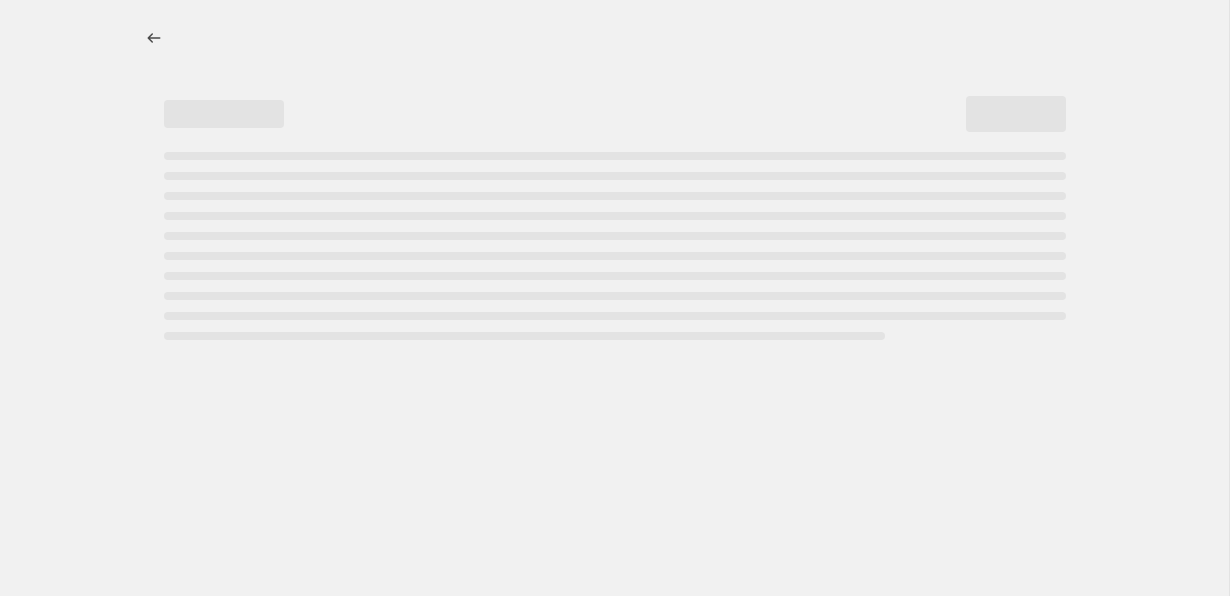 select on "percentage" 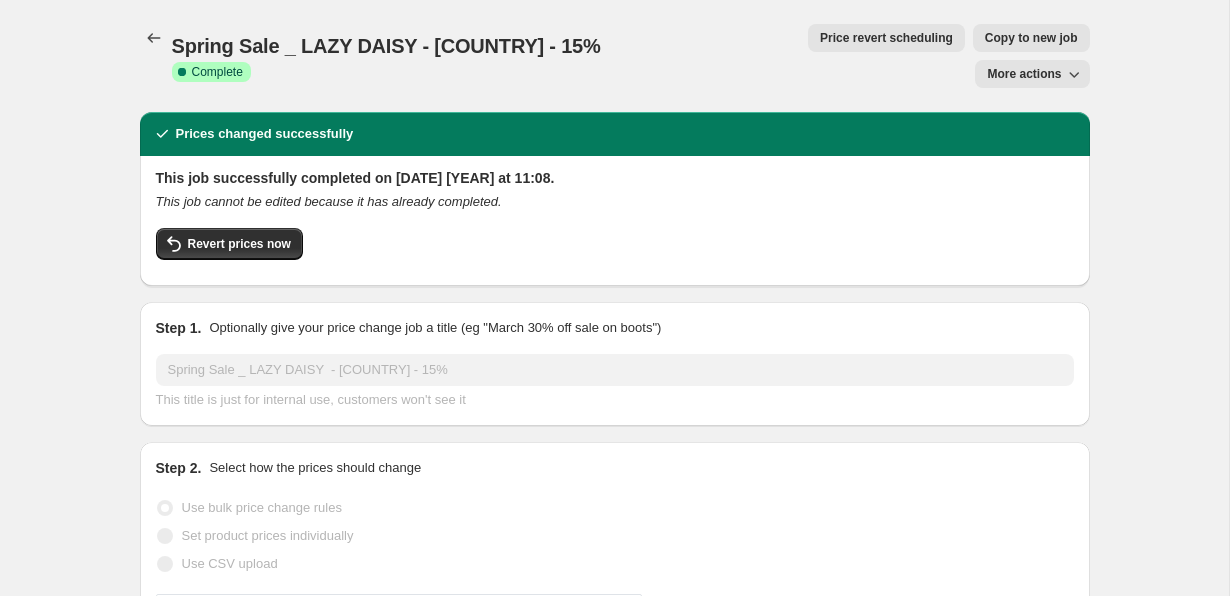 click on "Copy to new job" at bounding box center [1031, 38] 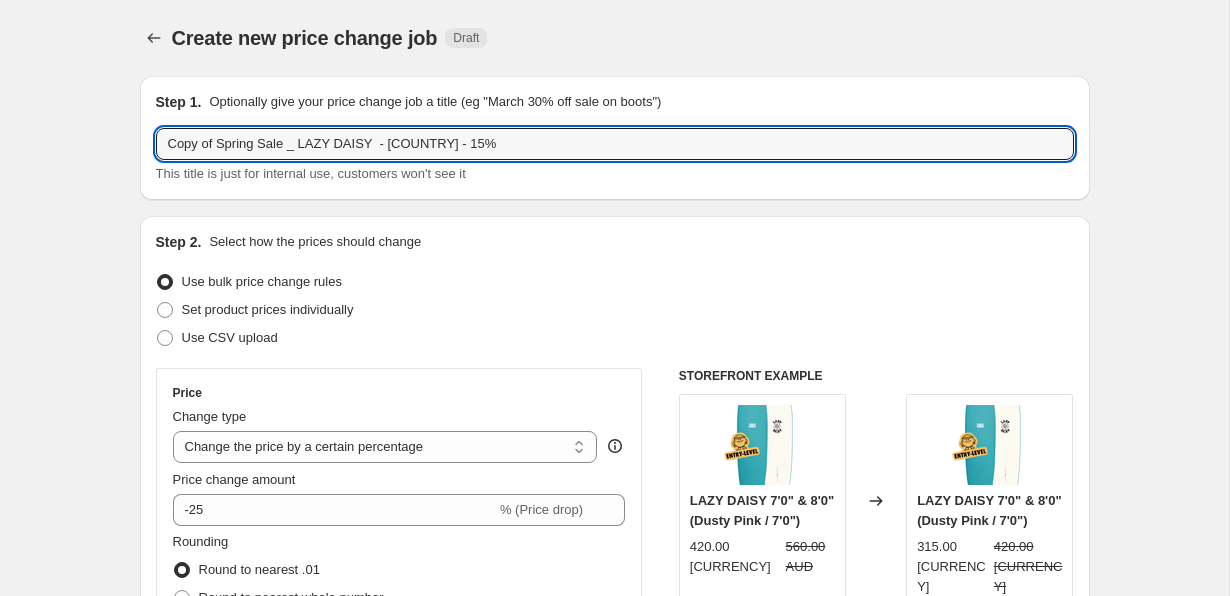 drag, startPoint x: 219, startPoint y: 146, endPoint x: 45, endPoint y: 146, distance: 174 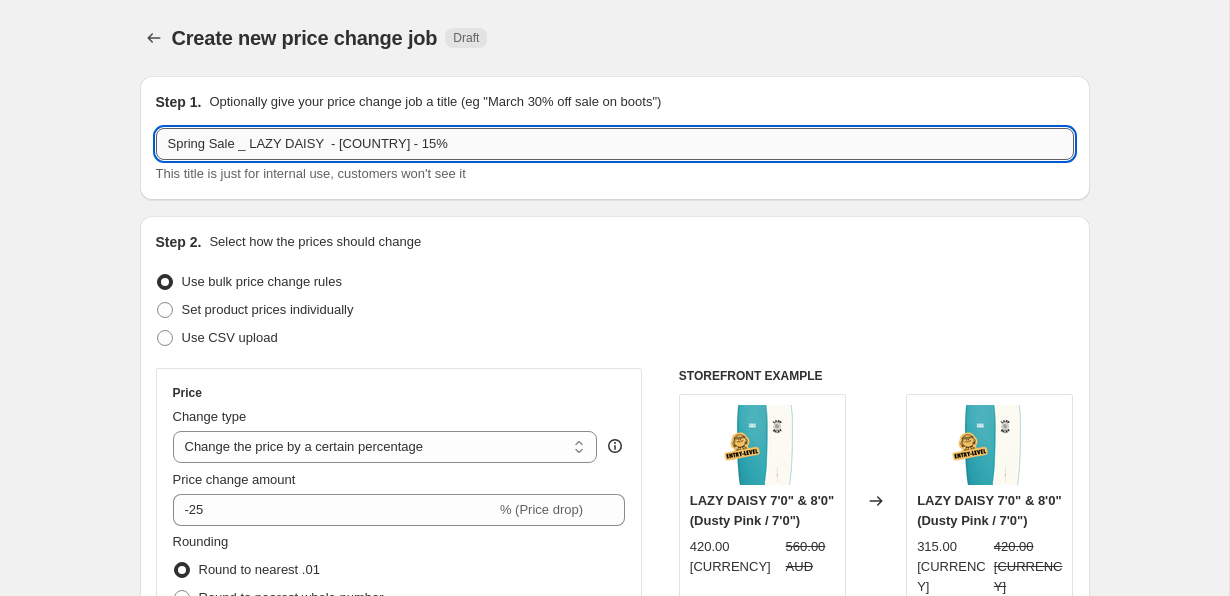 drag, startPoint x: 328, startPoint y: 141, endPoint x: 250, endPoint y: 151, distance: 78.63841 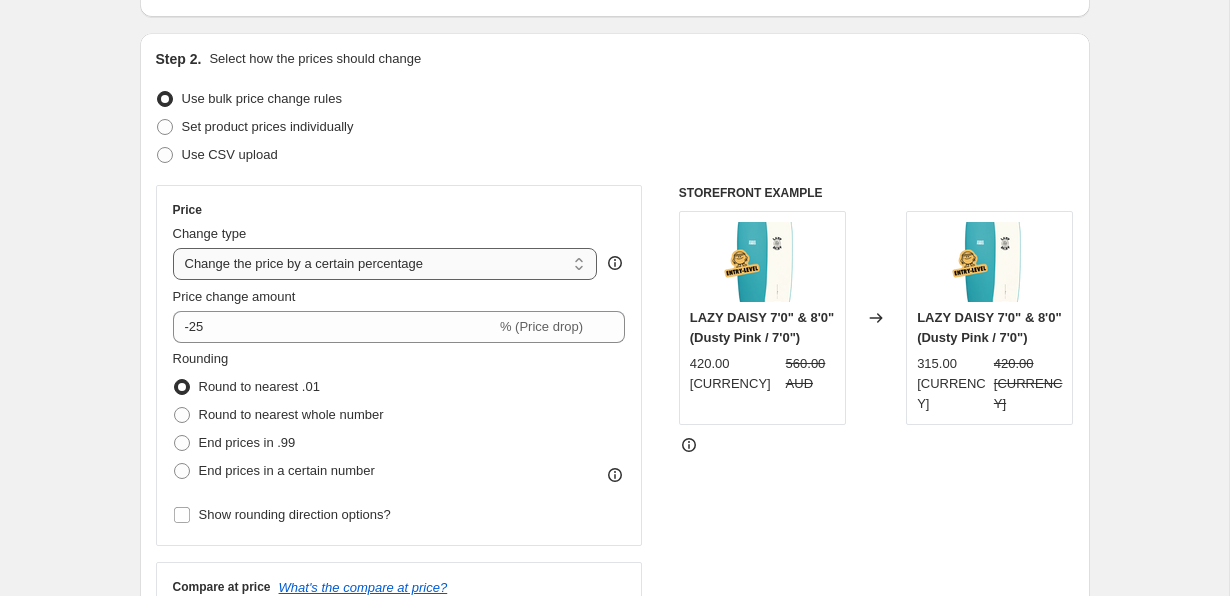 scroll, scrollTop: 207, scrollLeft: 0, axis: vertical 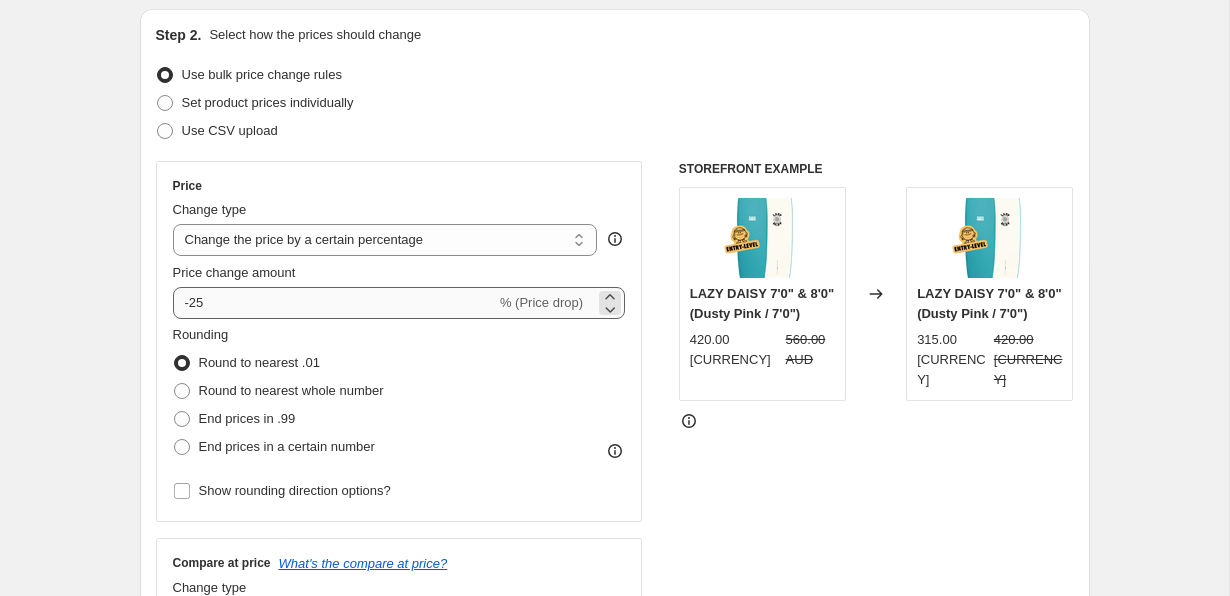 type on "Spring Sale _ Dead Hippie  - [REGION] - 10%" 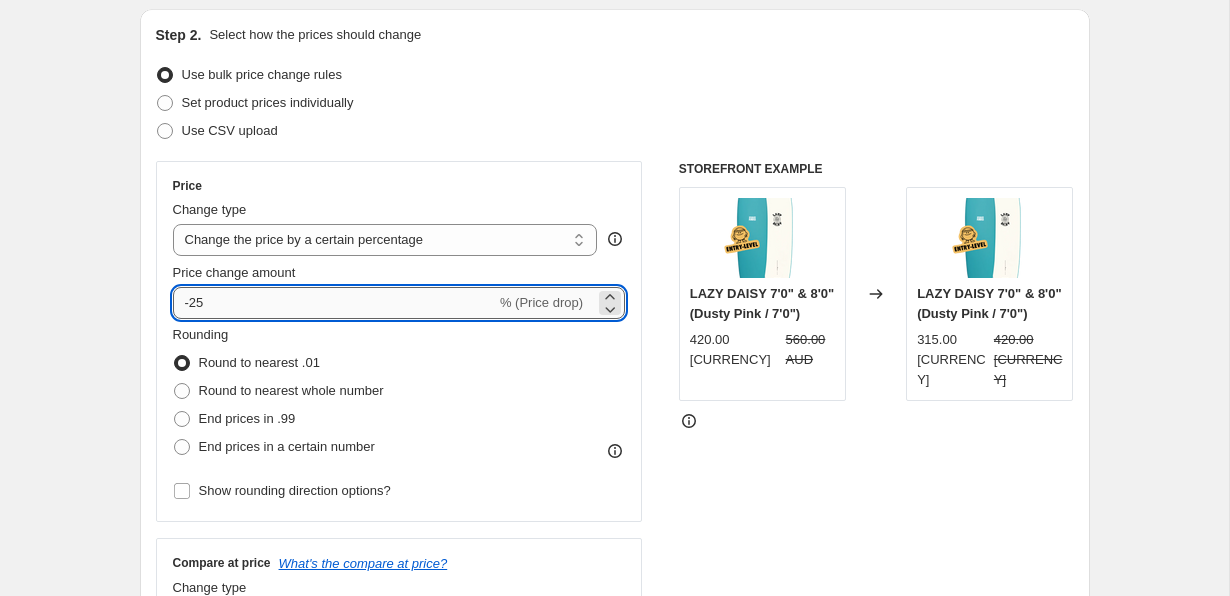 click on "-25" at bounding box center [334, 303] 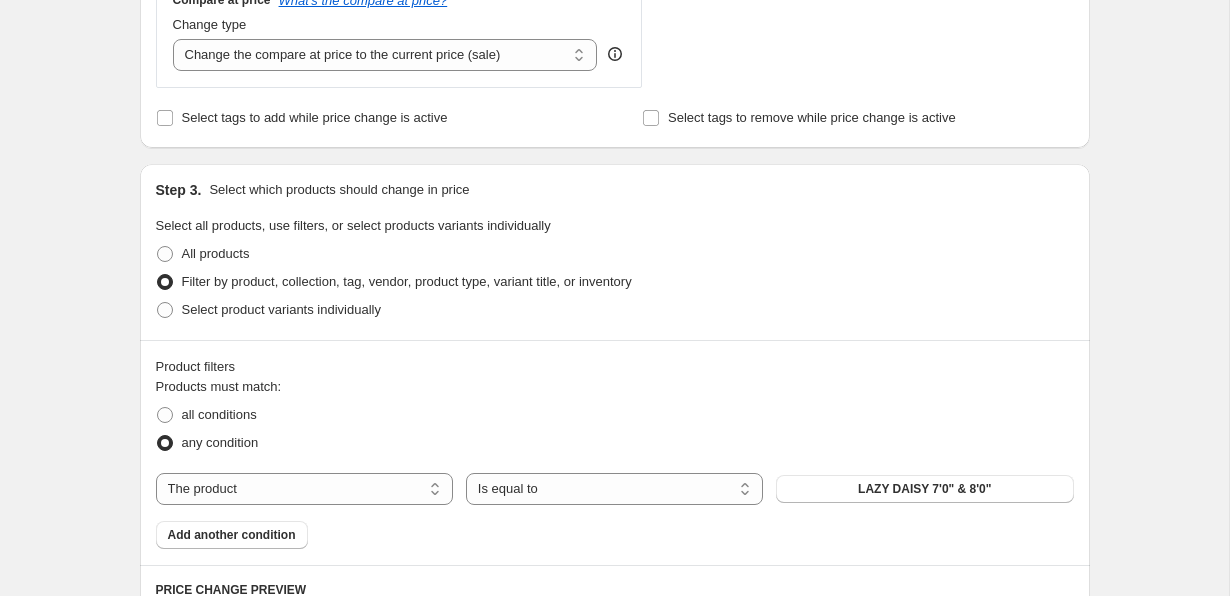 scroll, scrollTop: 837, scrollLeft: 0, axis: vertical 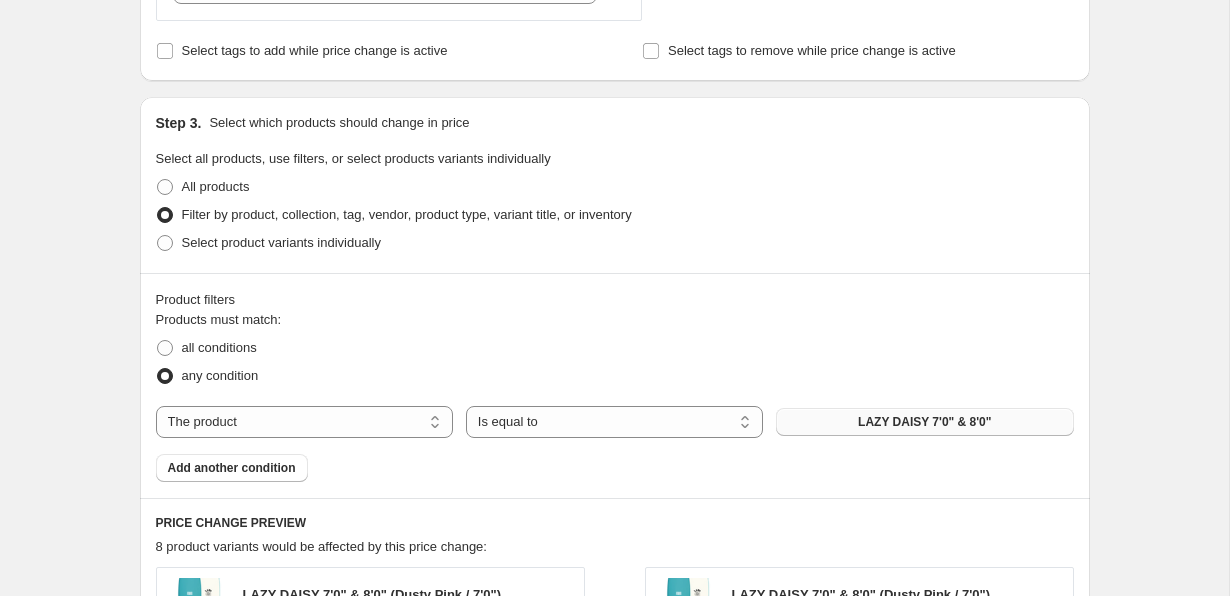 type on "-10" 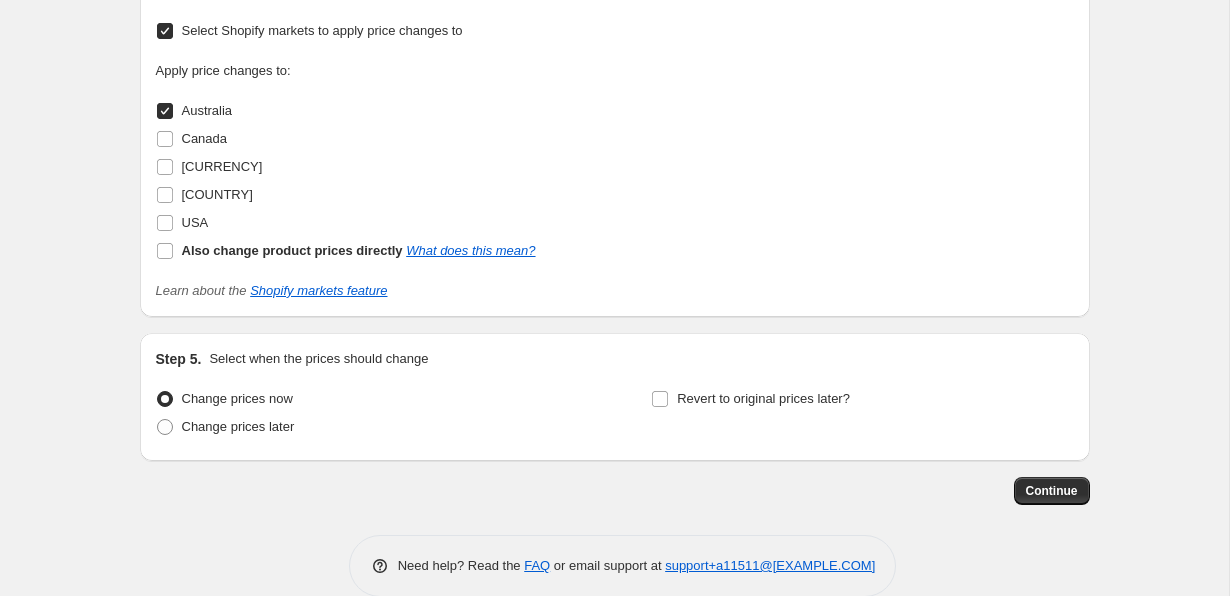 scroll, scrollTop: 2028, scrollLeft: 0, axis: vertical 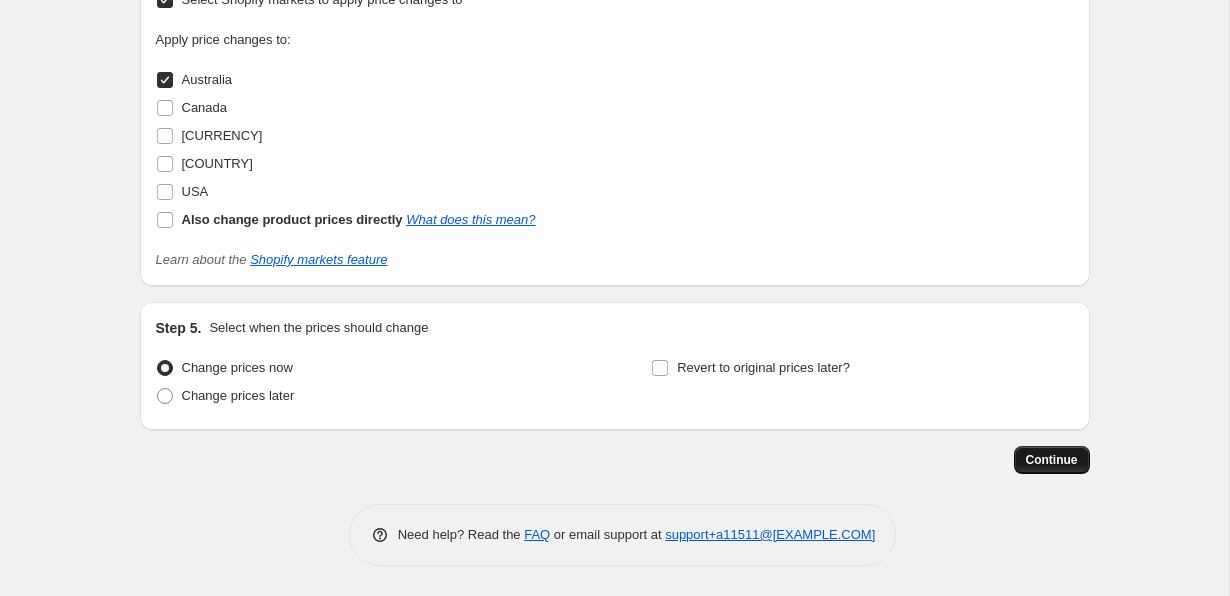 click on "Continue" at bounding box center [1052, 460] 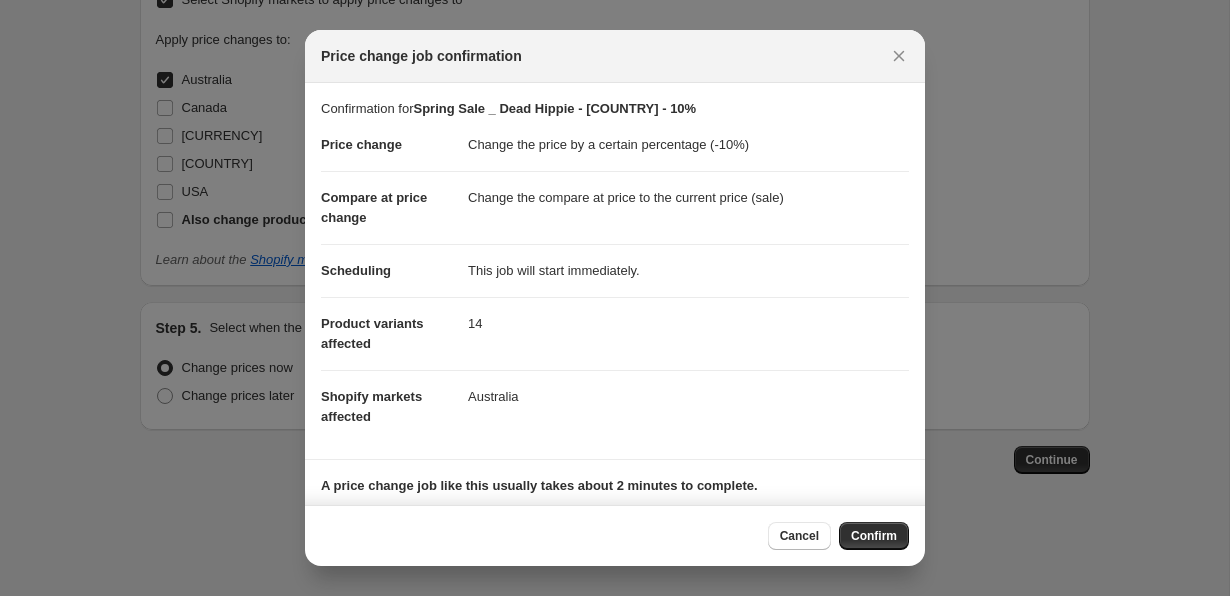 click on "Confirm" at bounding box center (874, 536) 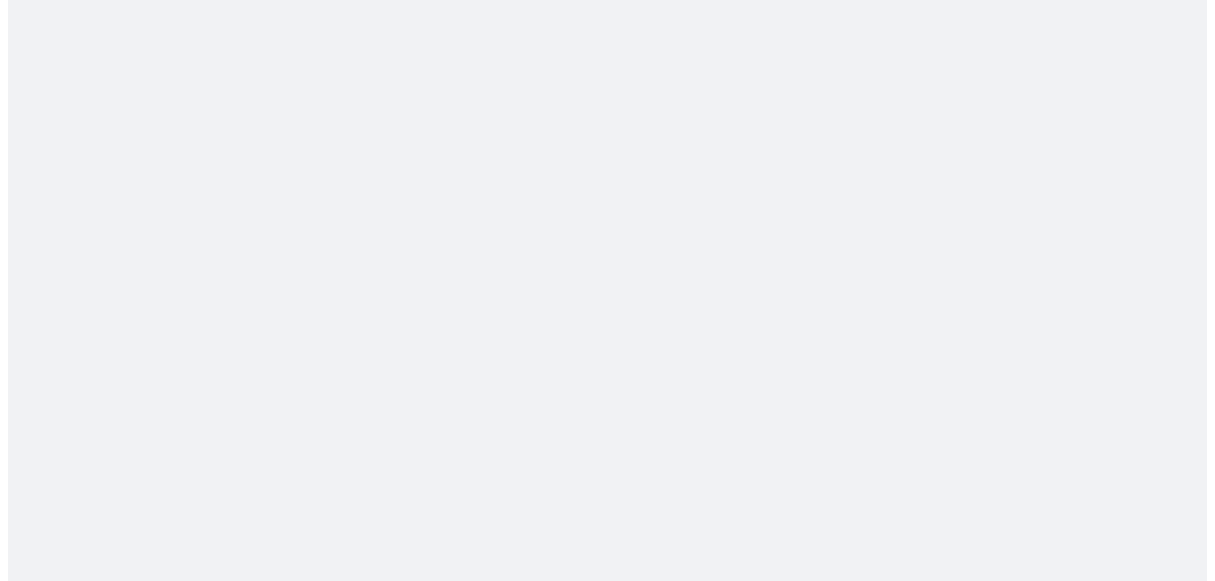 scroll, scrollTop: 0, scrollLeft: 0, axis: both 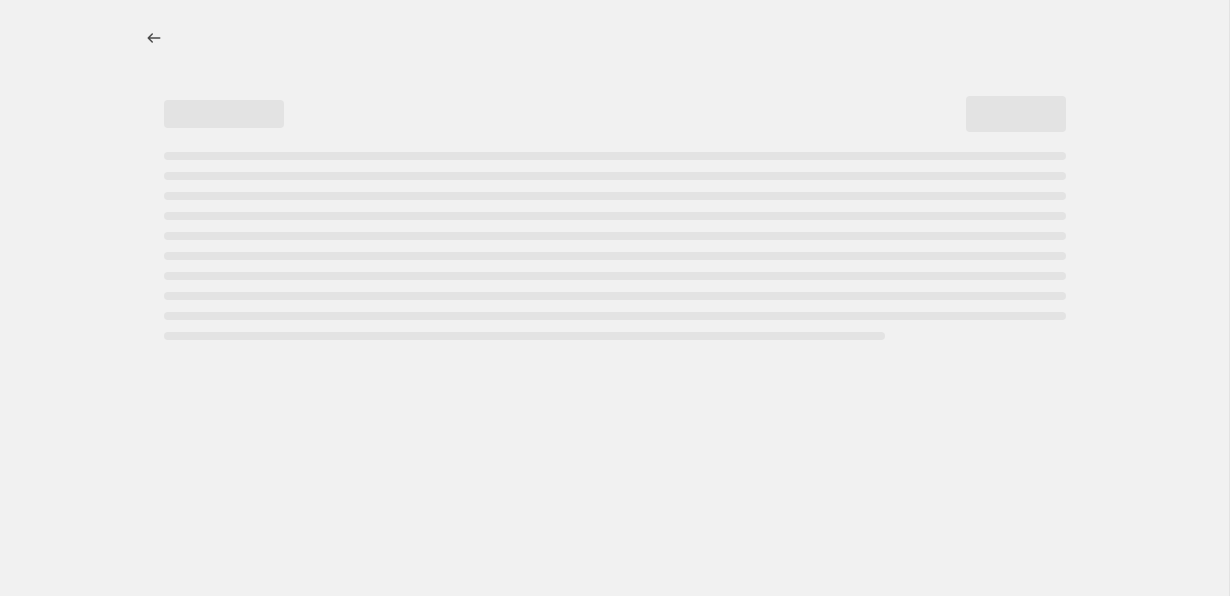 select on "percentage" 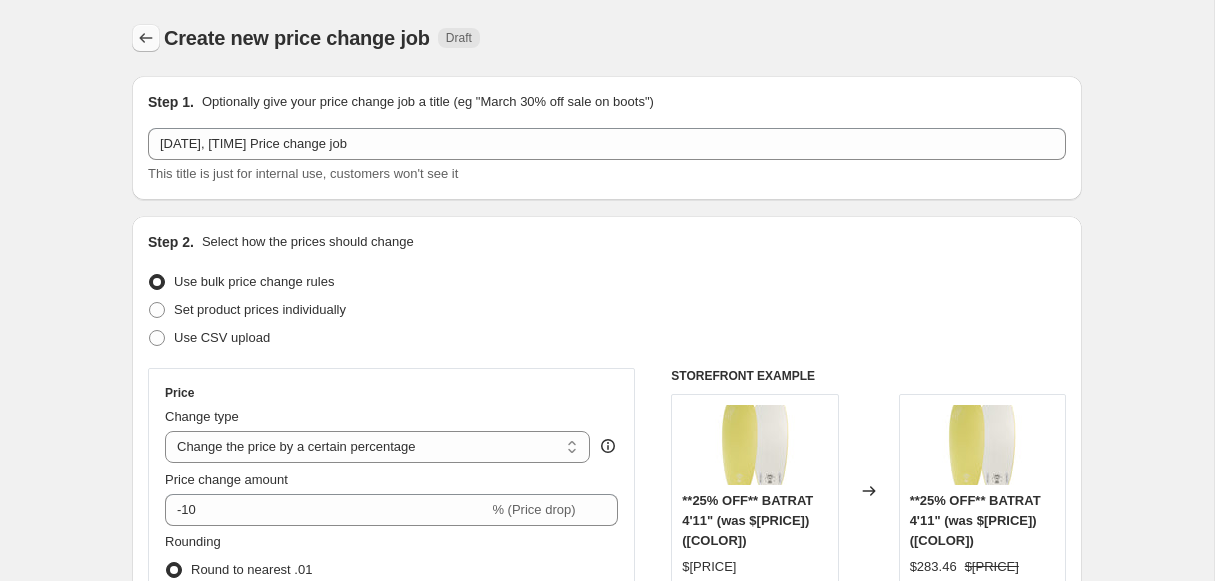 click 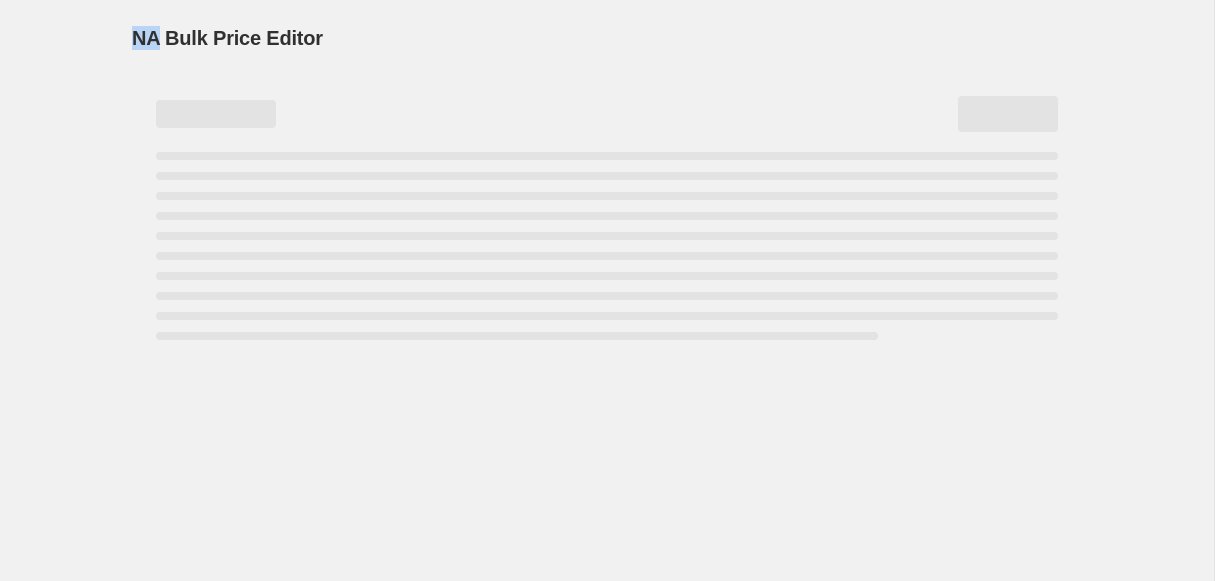 click on "NA Bulk Price Editor" at bounding box center (227, 38) 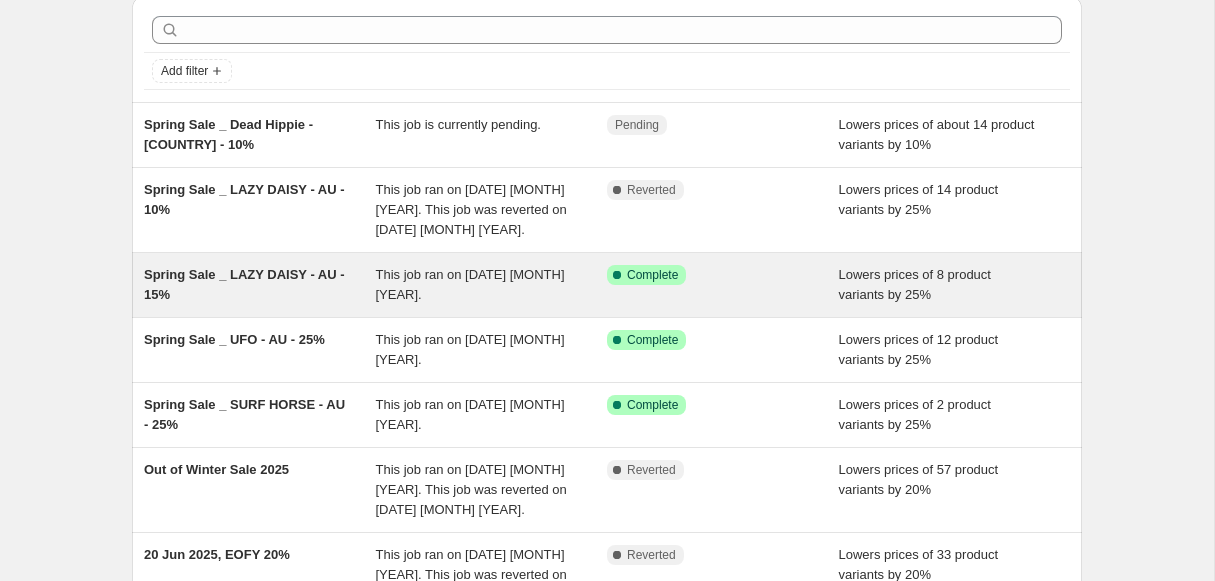 scroll, scrollTop: 82, scrollLeft: 0, axis: vertical 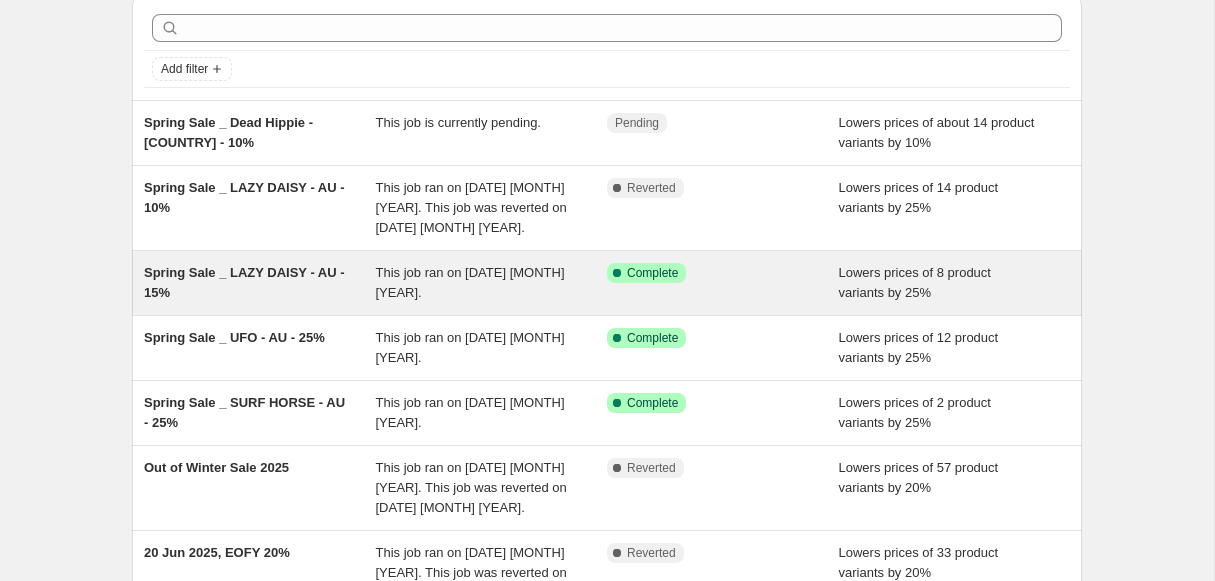 click on "Spring Sale _ LAZY DAISY  - AU - 15%" at bounding box center [260, 283] 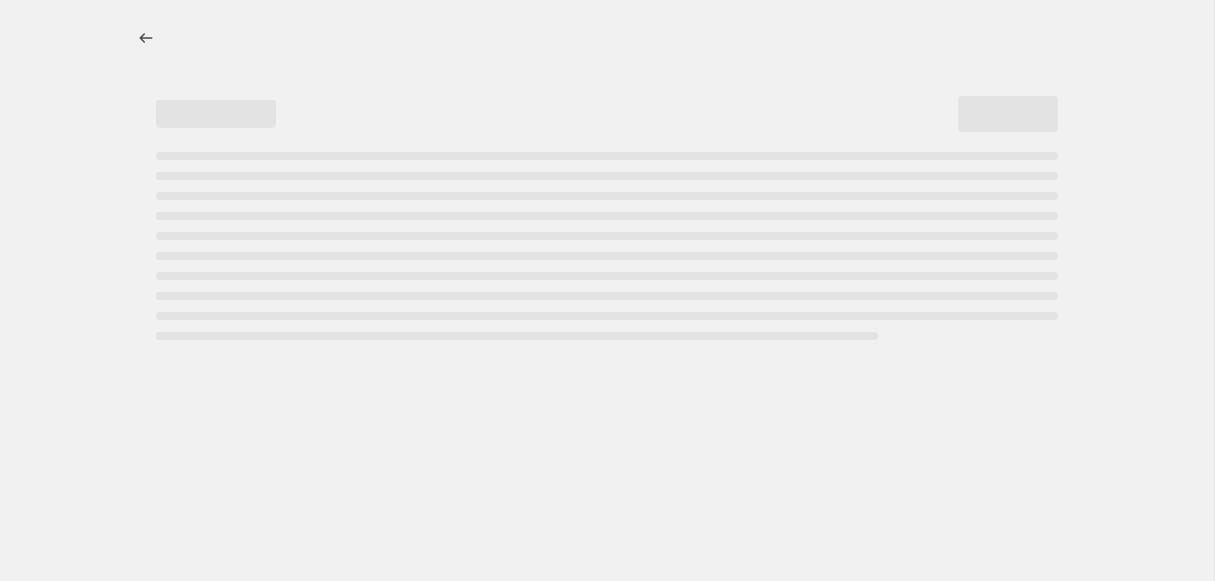 select on "percentage" 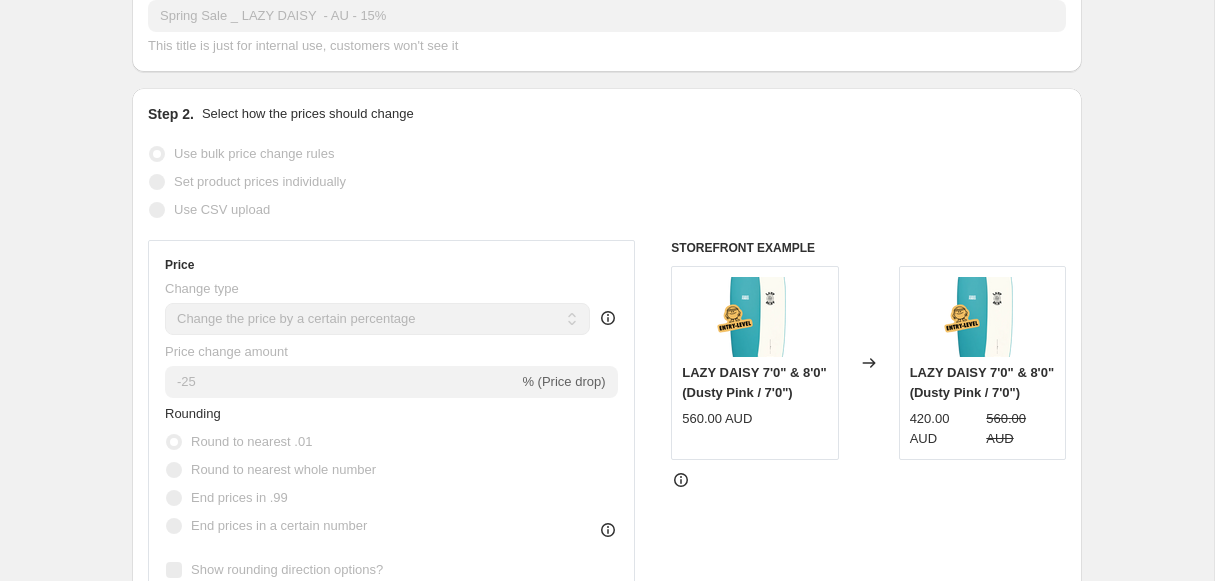 scroll, scrollTop: 0, scrollLeft: 0, axis: both 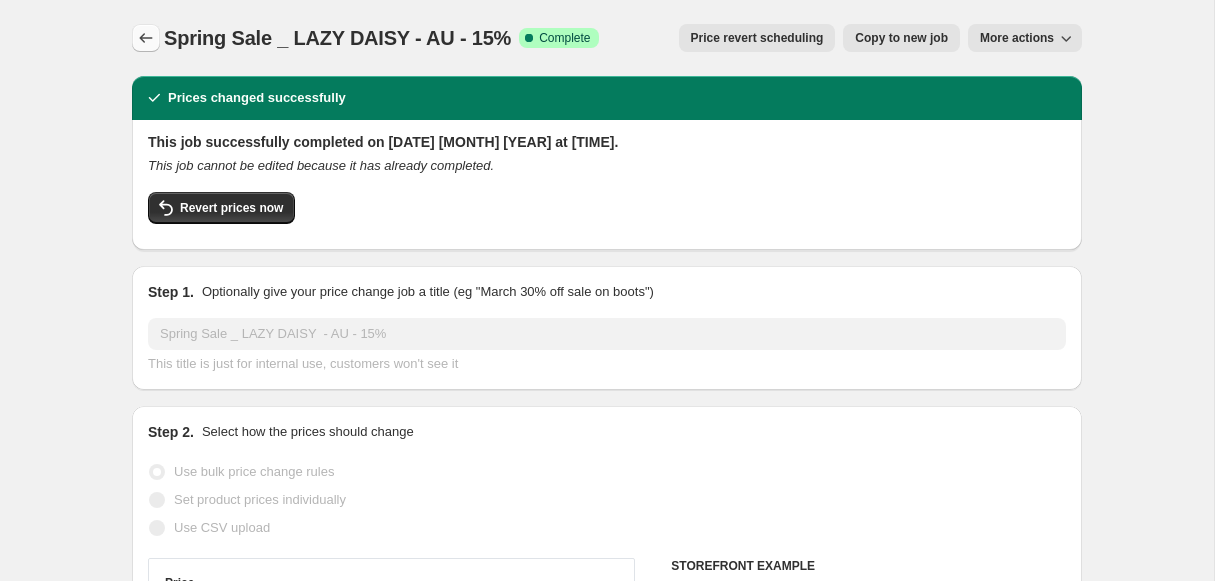 click 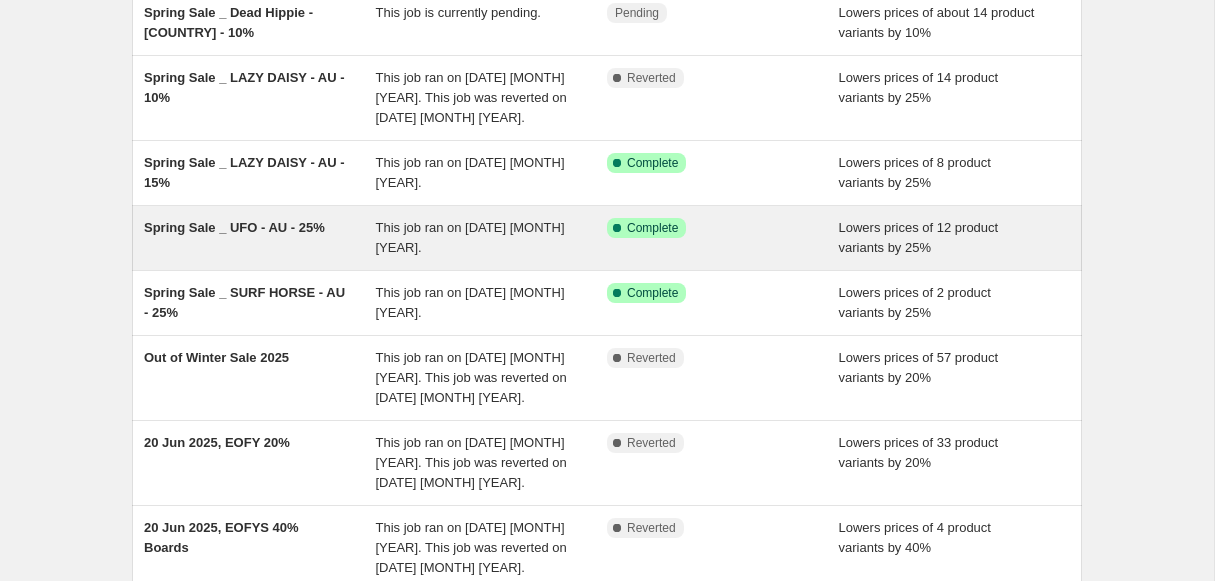 scroll, scrollTop: 195, scrollLeft: 0, axis: vertical 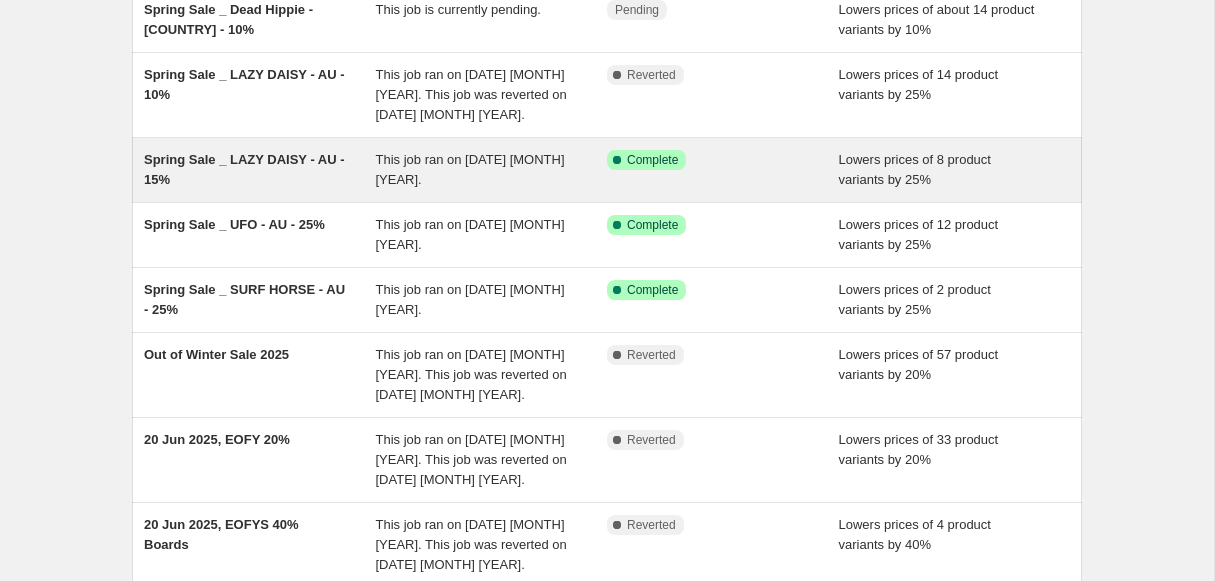 click on "Spring Sale _ LAZY DAISY  - AU - 15%" at bounding box center (244, 169) 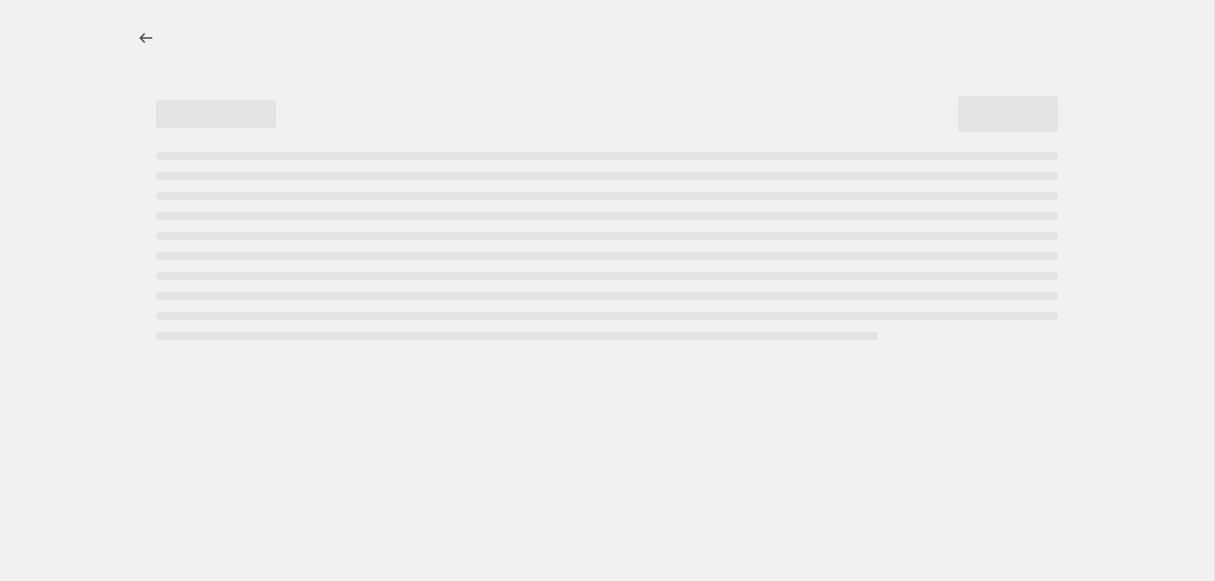 select on "percentage" 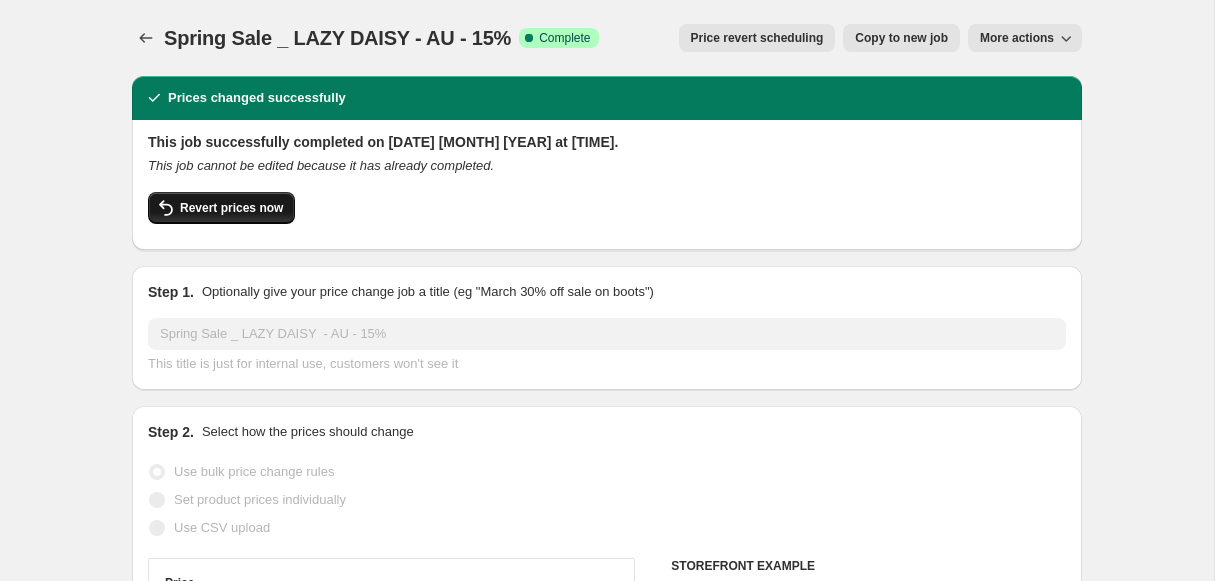 click on "Revert prices now" at bounding box center [231, 208] 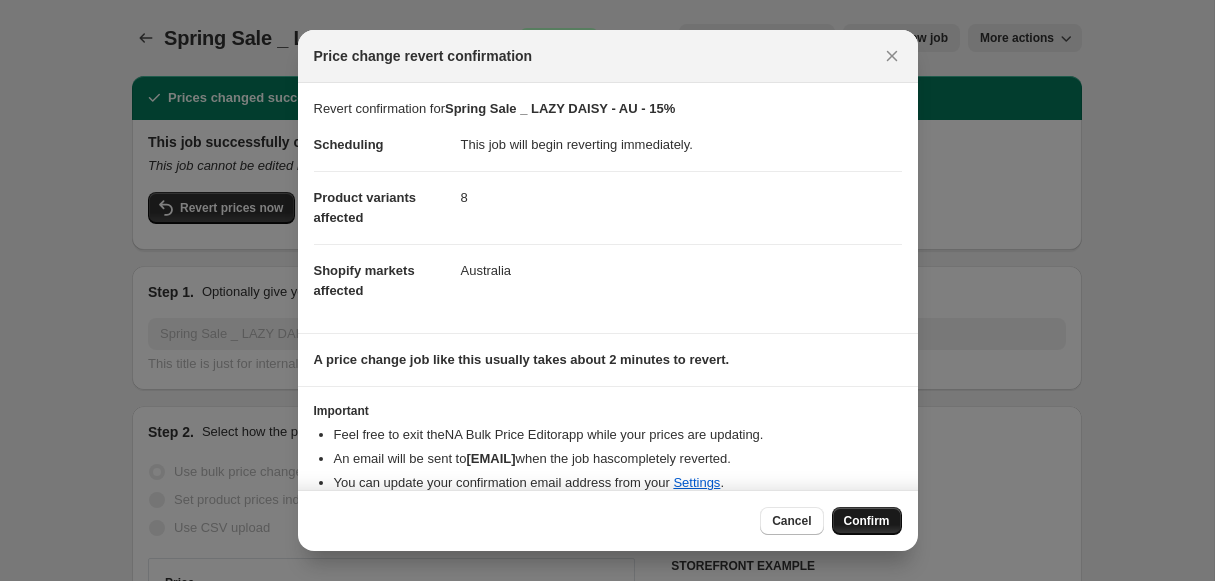 drag, startPoint x: 859, startPoint y: 512, endPoint x: 849, endPoint y: 494, distance: 20.59126 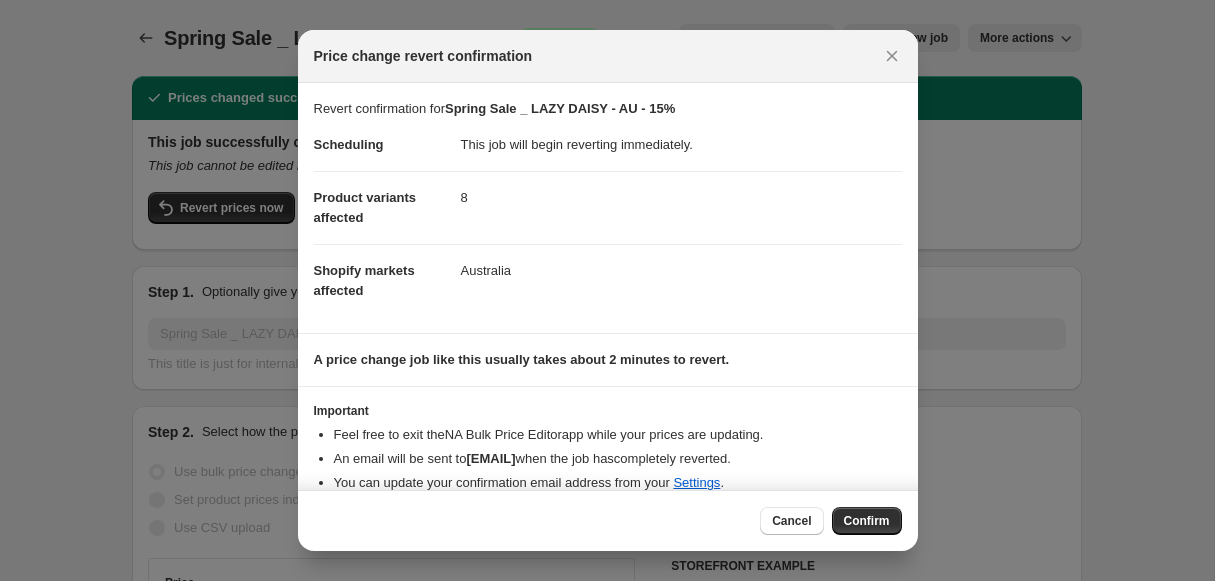click on "Confirm" at bounding box center (867, 521) 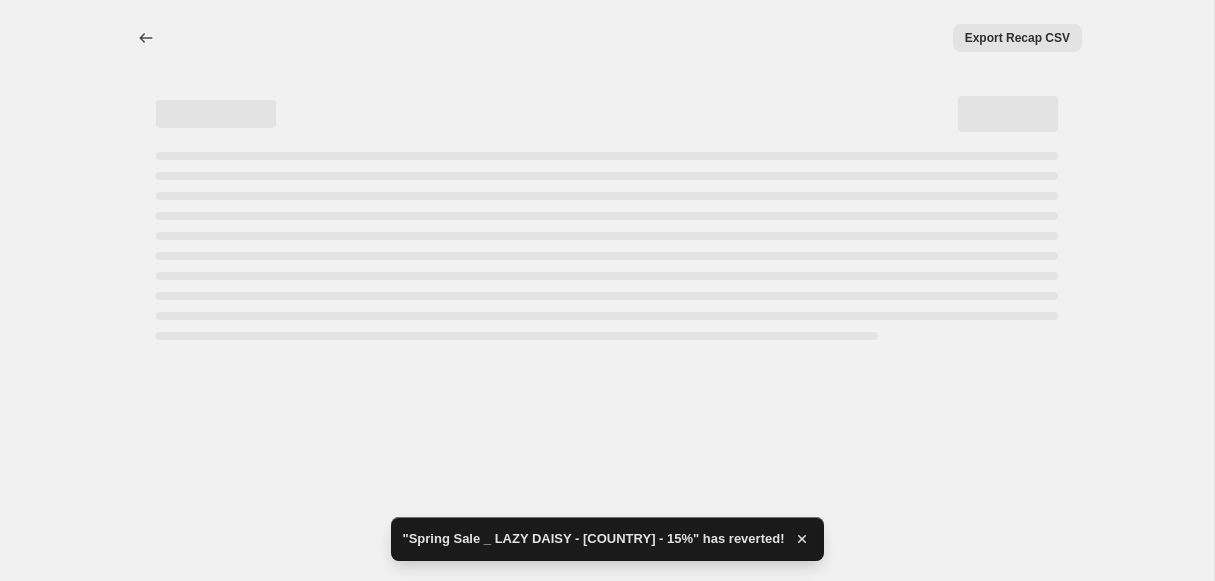 select on "percentage" 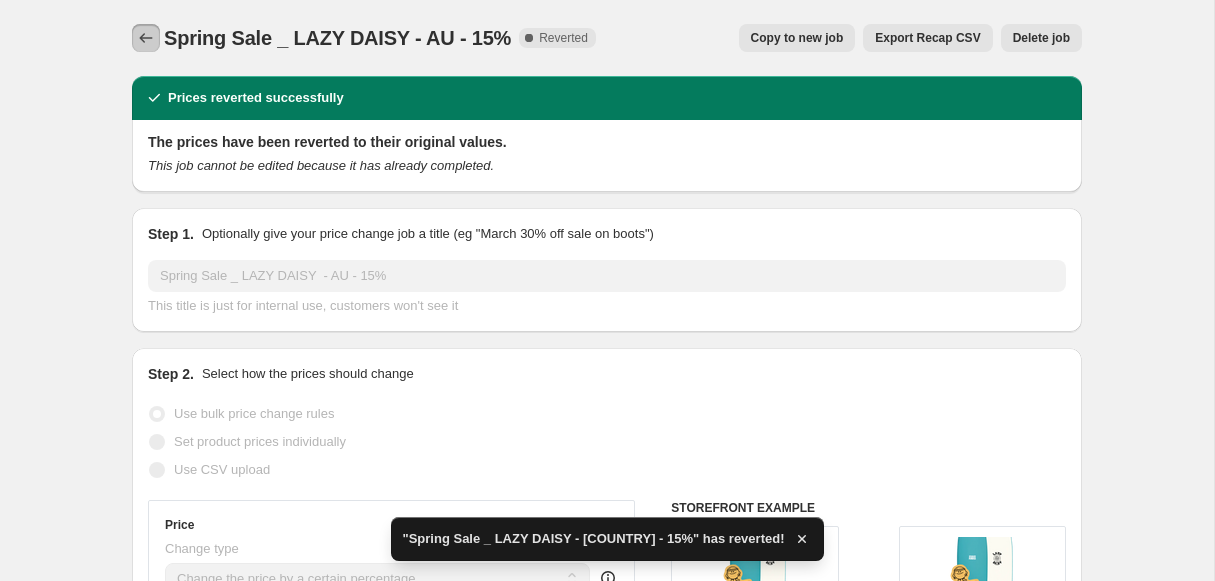 click 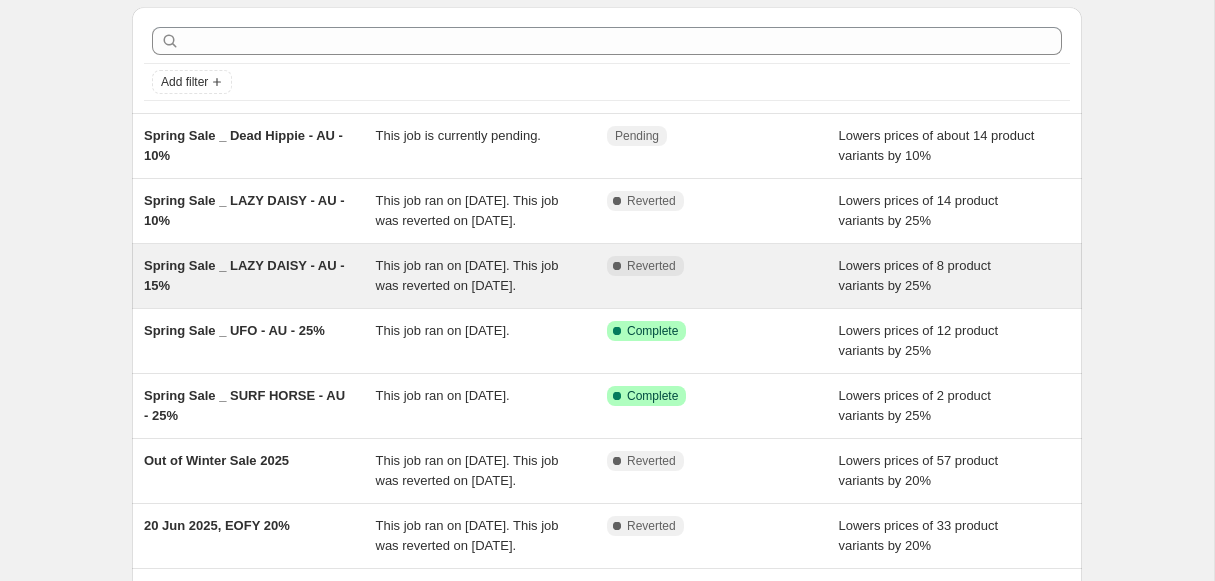 scroll, scrollTop: 82, scrollLeft: 0, axis: vertical 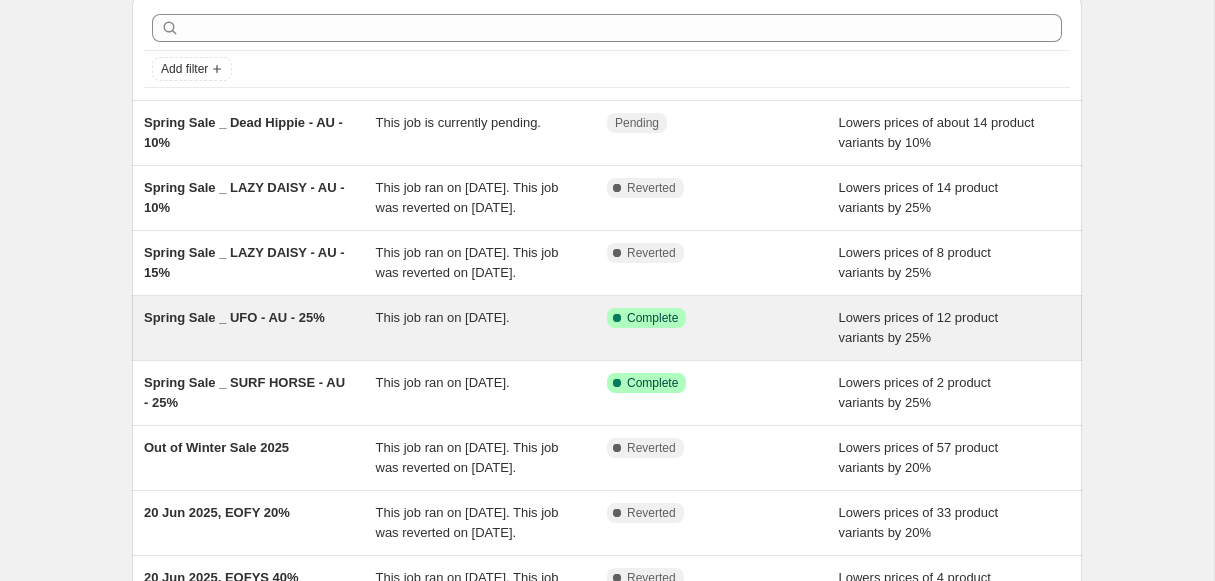 click on "Spring Sale _ UFO - AU - 25%" at bounding box center [234, 317] 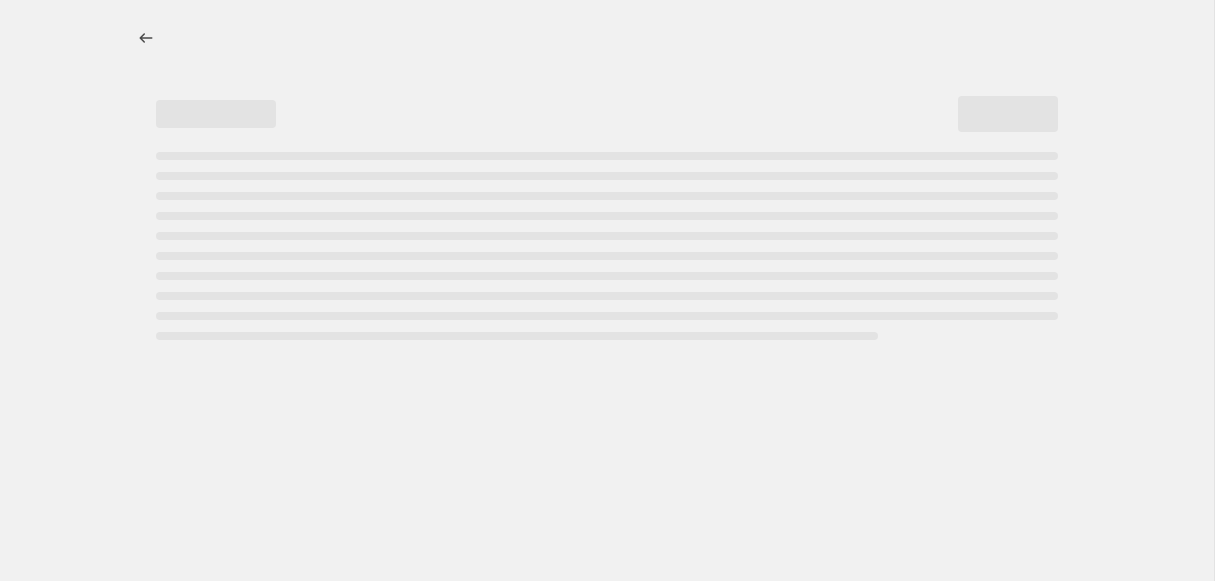 select on "percentage" 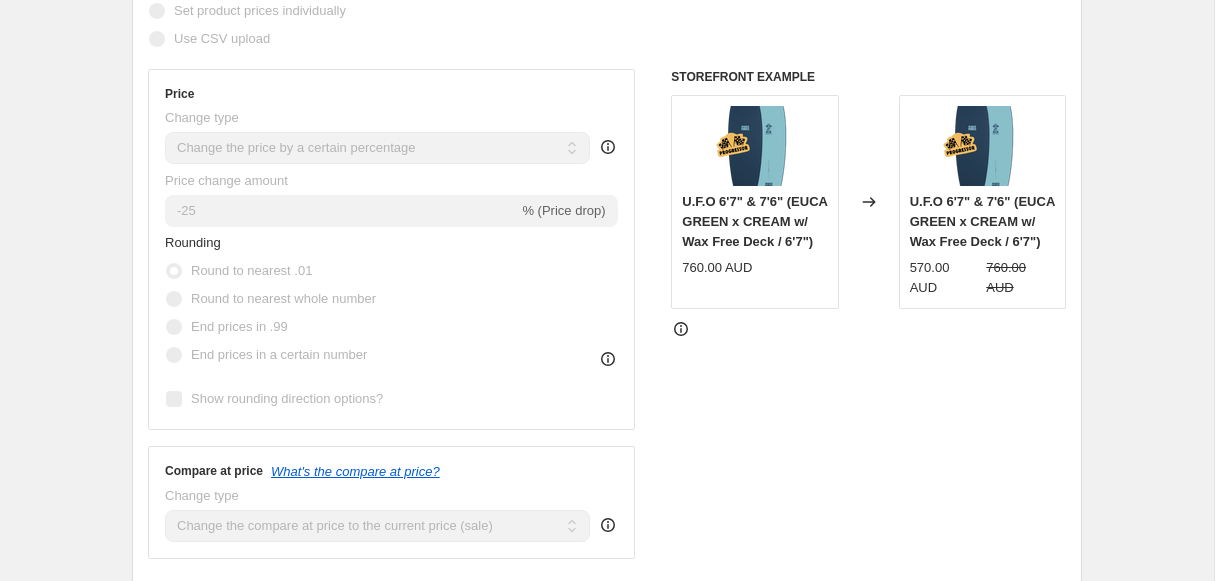 scroll, scrollTop: 0, scrollLeft: 0, axis: both 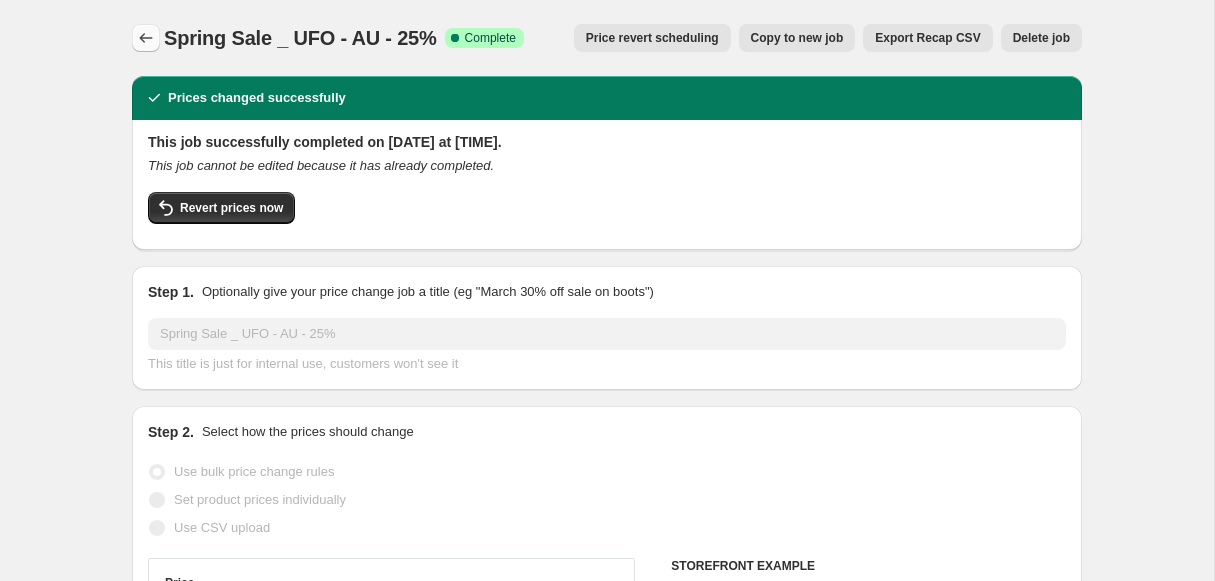 click 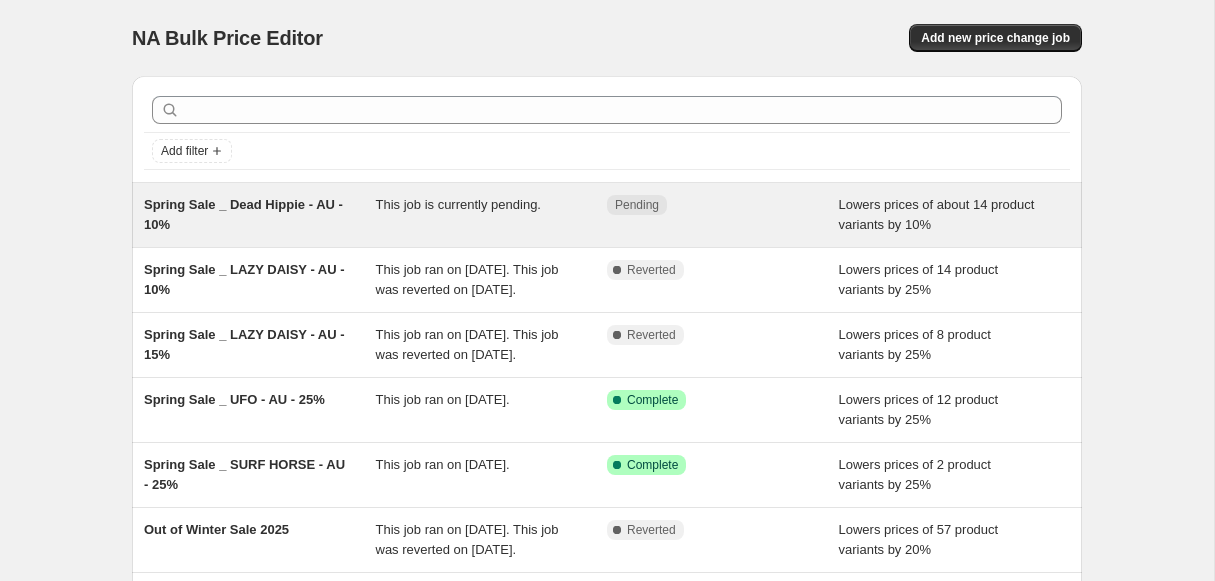 click on "Spring Sale _ Dead Hippie  - AU - 10%" at bounding box center [243, 214] 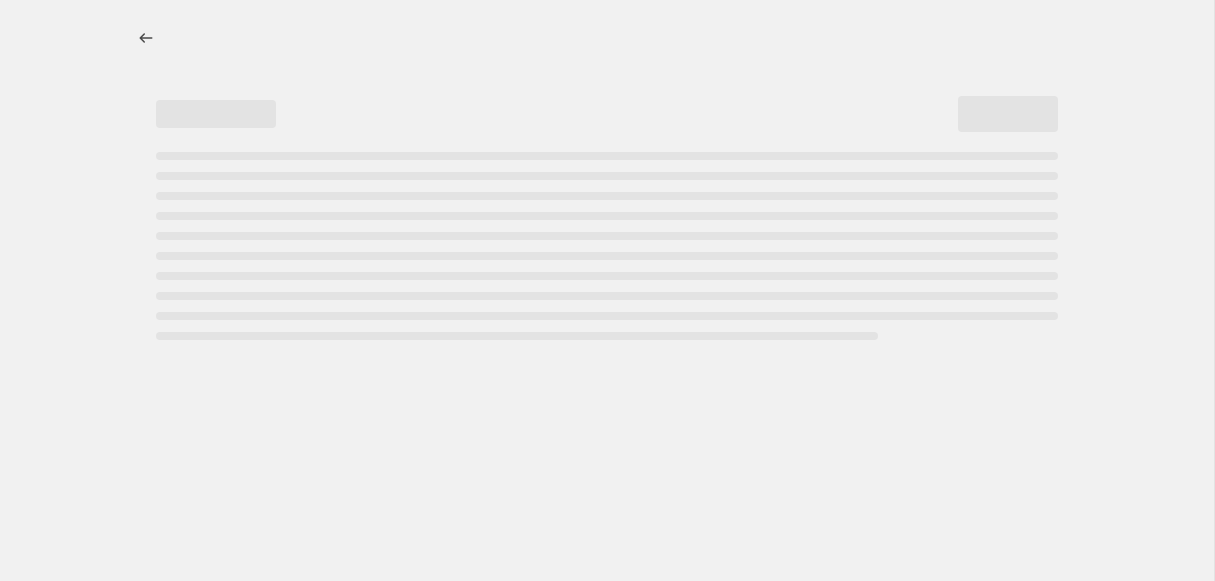 select on "percentage" 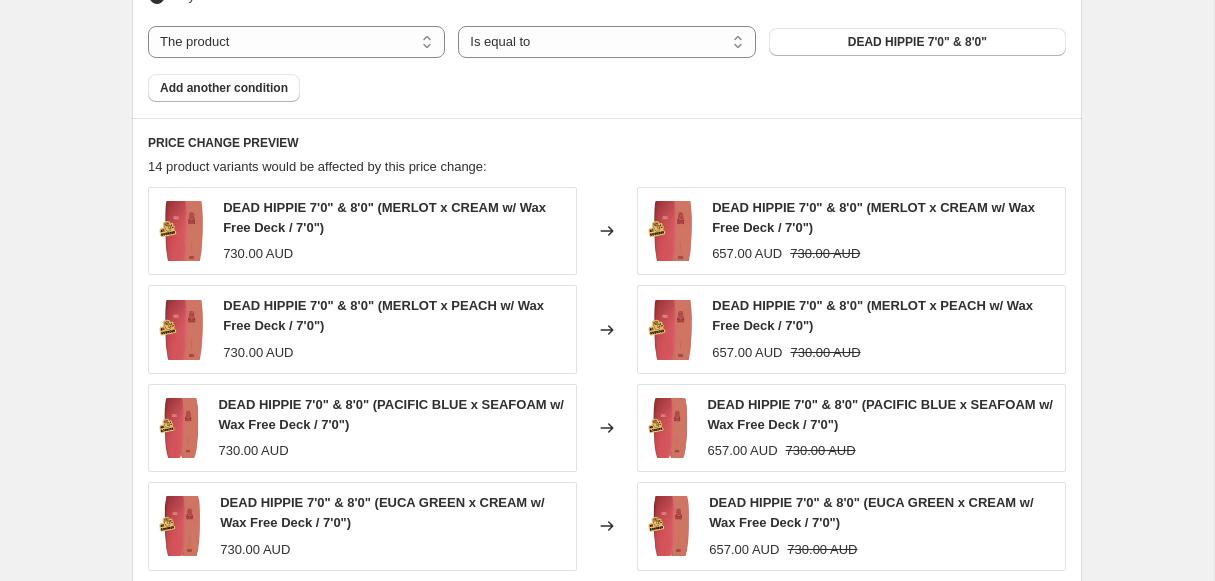 scroll, scrollTop: 2111, scrollLeft: 0, axis: vertical 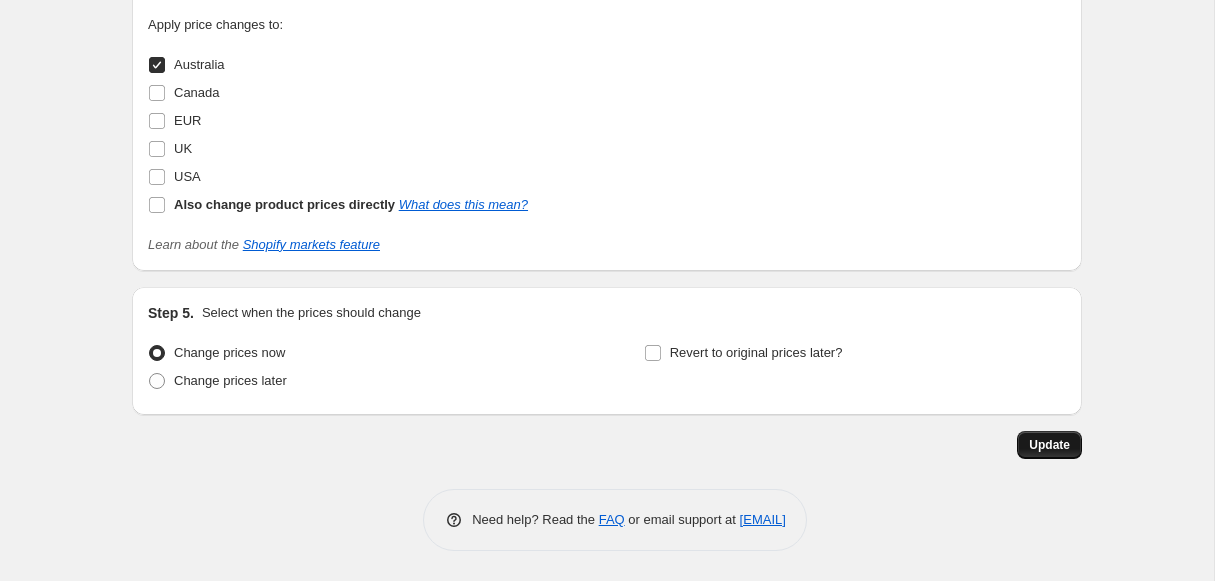 click on "Update" at bounding box center [1049, 445] 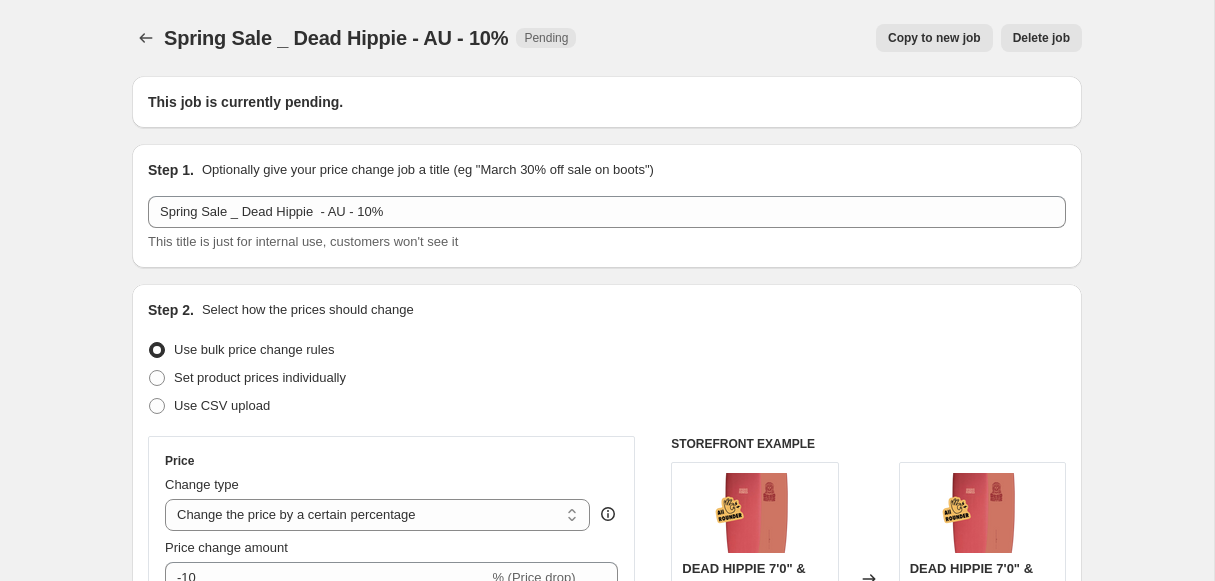 scroll, scrollTop: 2111, scrollLeft: 0, axis: vertical 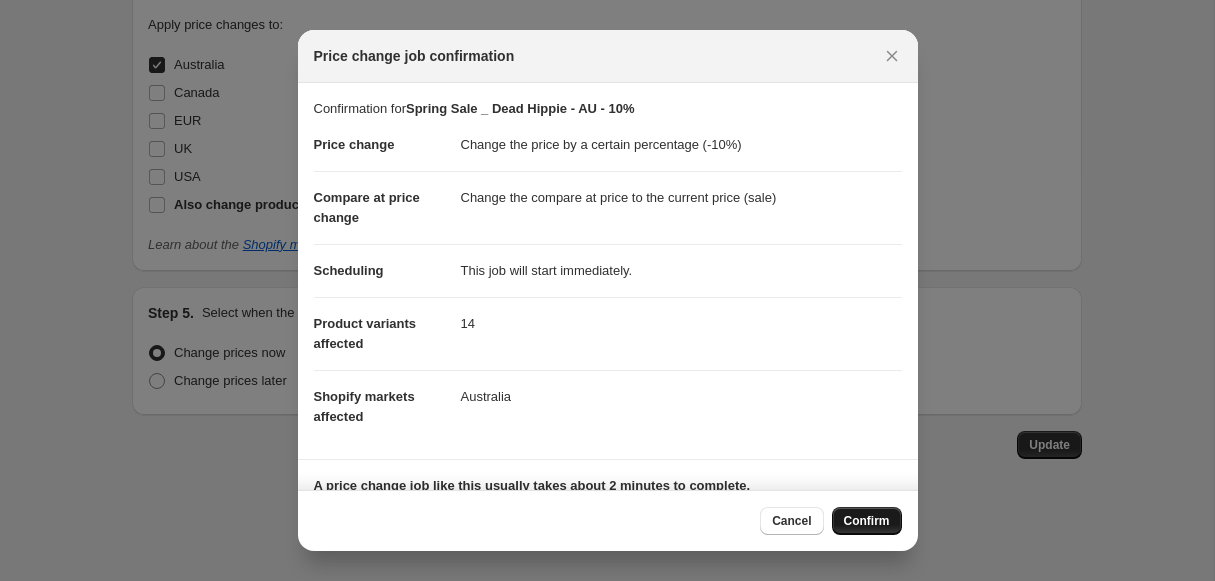 click on "Confirm" at bounding box center [867, 521] 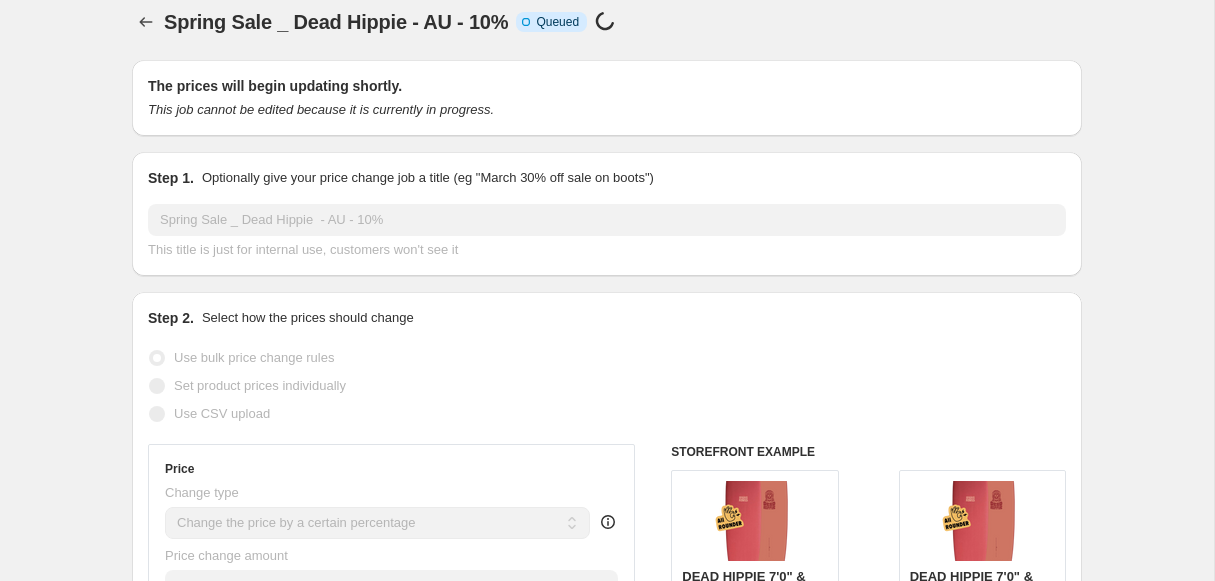 scroll, scrollTop: 0, scrollLeft: 0, axis: both 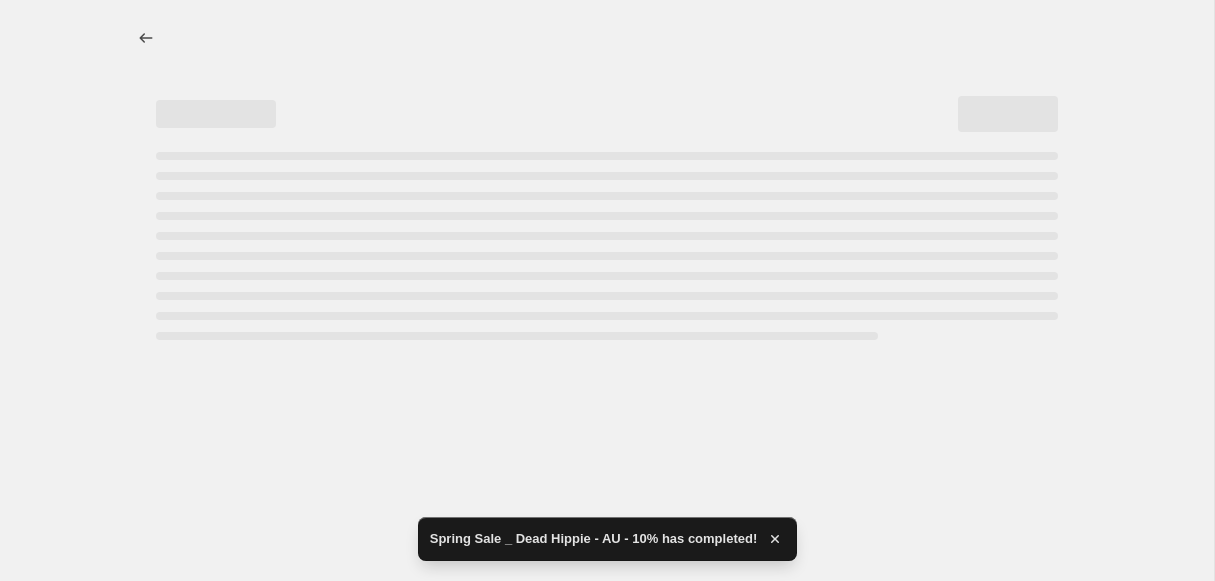 select on "percentage" 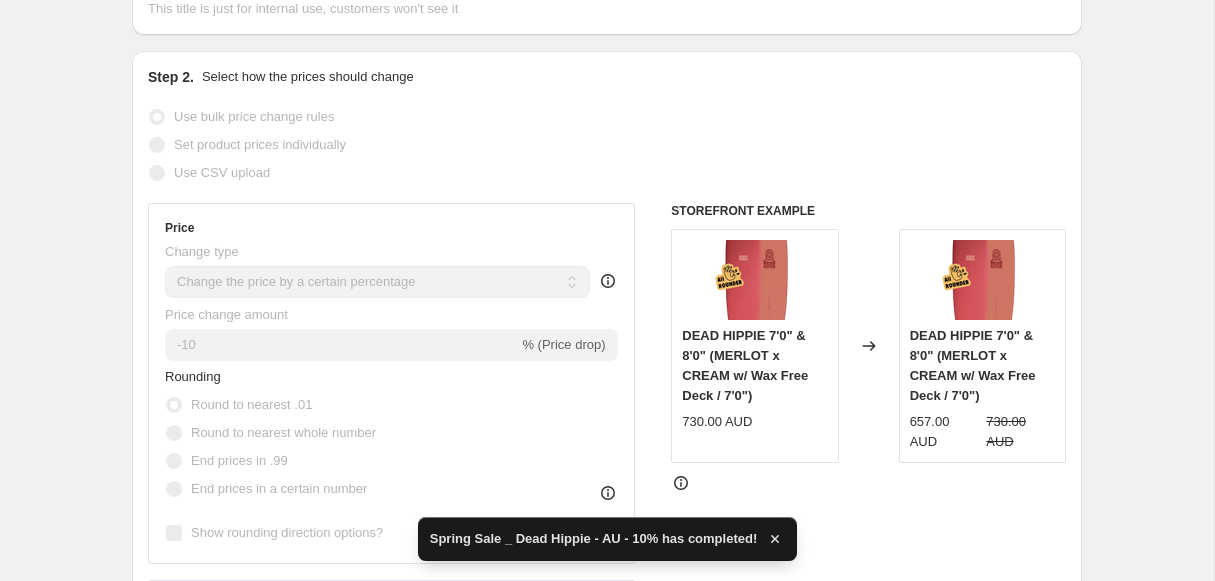 scroll, scrollTop: 0, scrollLeft: 0, axis: both 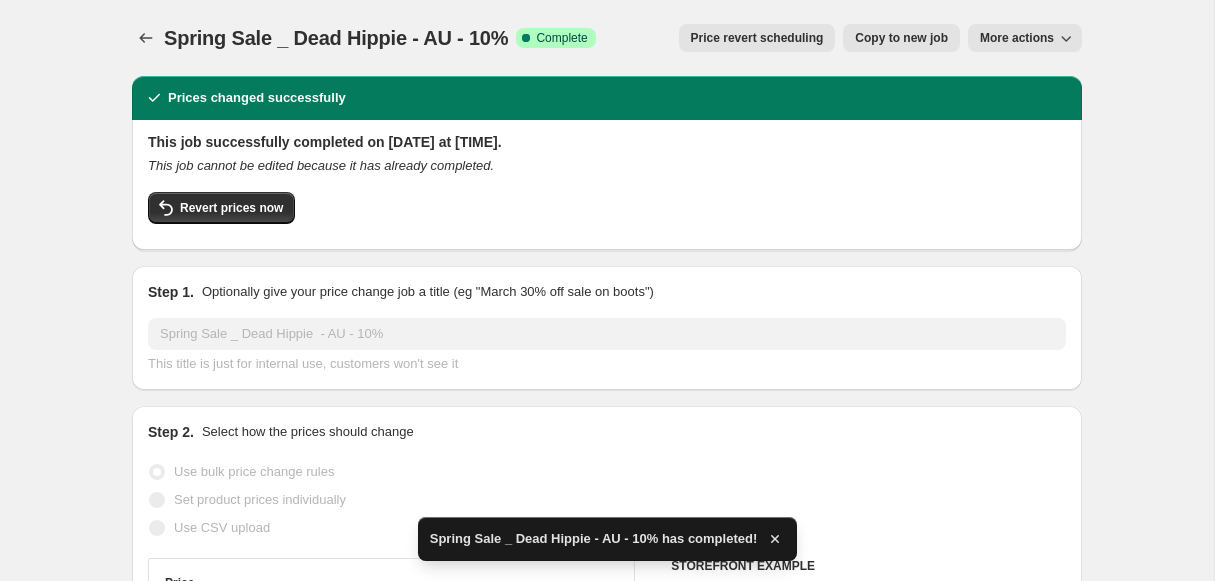 click on "Copy to new job" at bounding box center (901, 38) 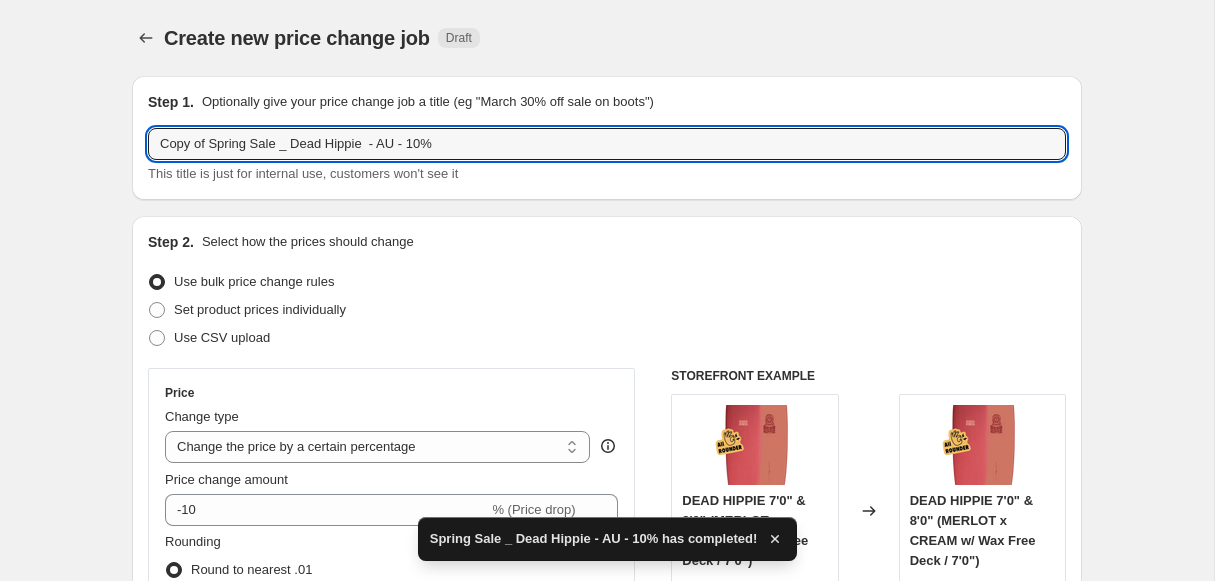 drag, startPoint x: 214, startPoint y: 143, endPoint x: 110, endPoint y: 144, distance: 104.00481 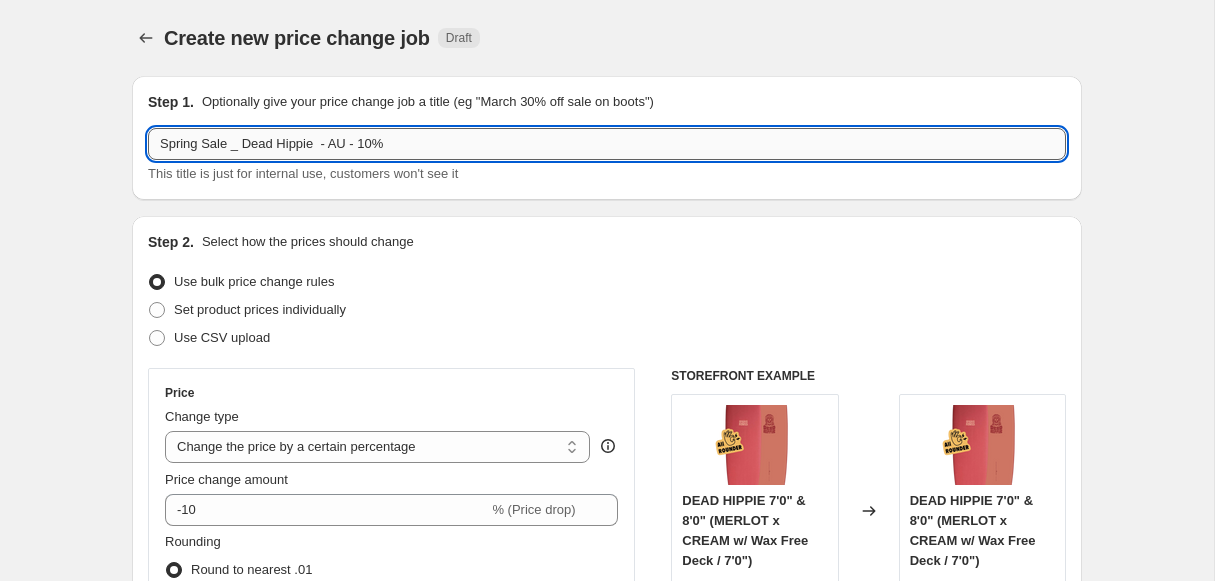 drag, startPoint x: 322, startPoint y: 141, endPoint x: 247, endPoint y: 146, distance: 75.16648 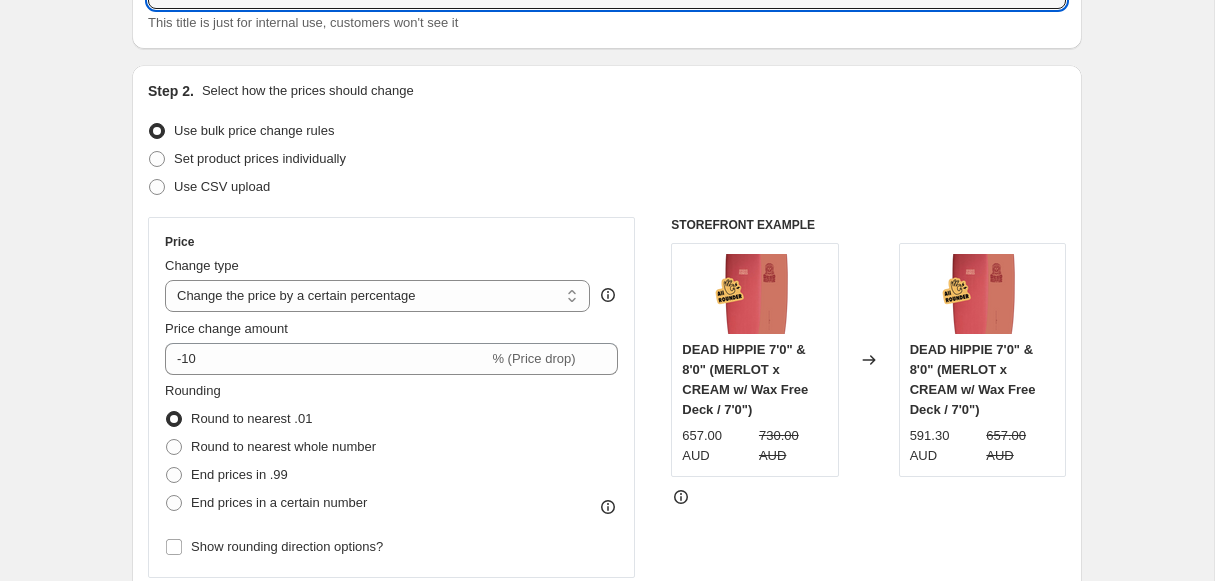 scroll, scrollTop: 202, scrollLeft: 0, axis: vertical 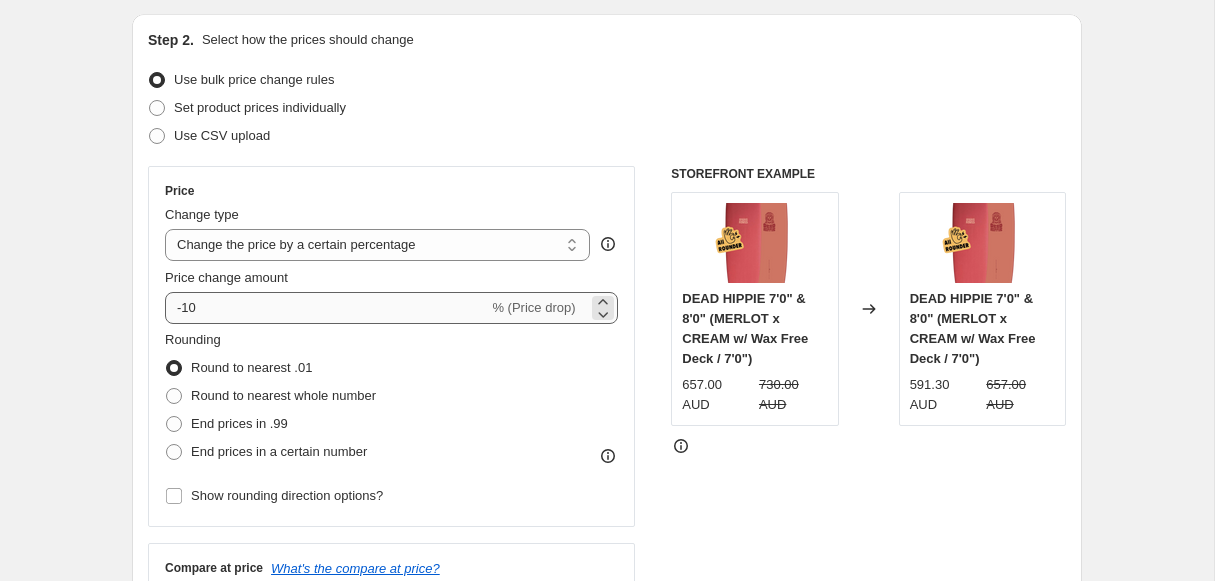 type on "Spring Sale _ LAZY DAISY - AU - 15%" 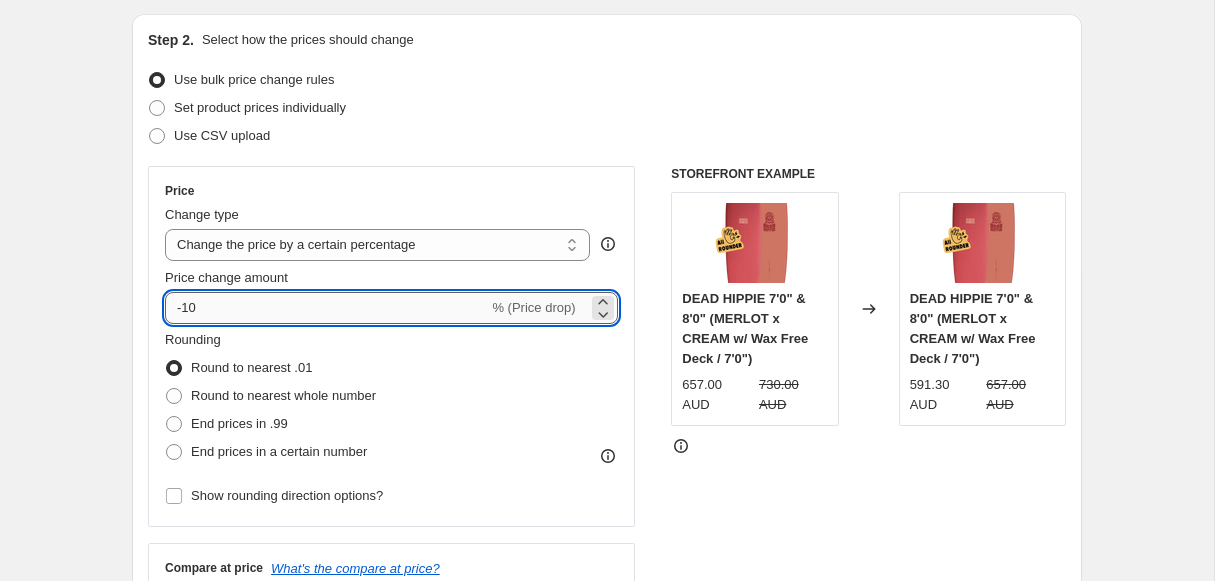 click on "-10" at bounding box center [326, 308] 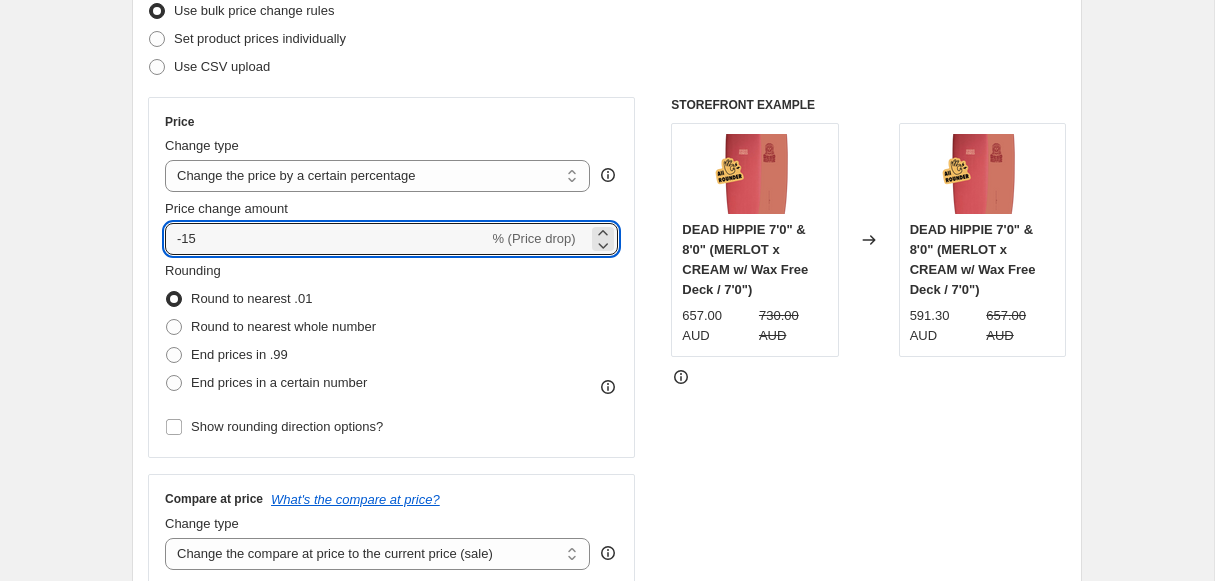scroll, scrollTop: 290, scrollLeft: 0, axis: vertical 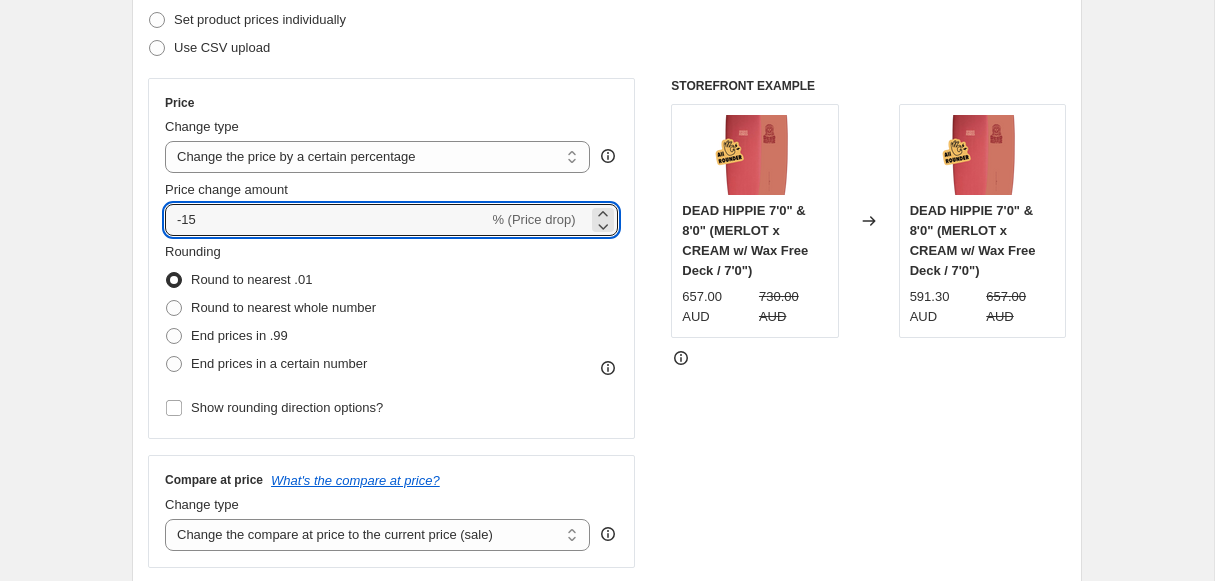 type on "-15" 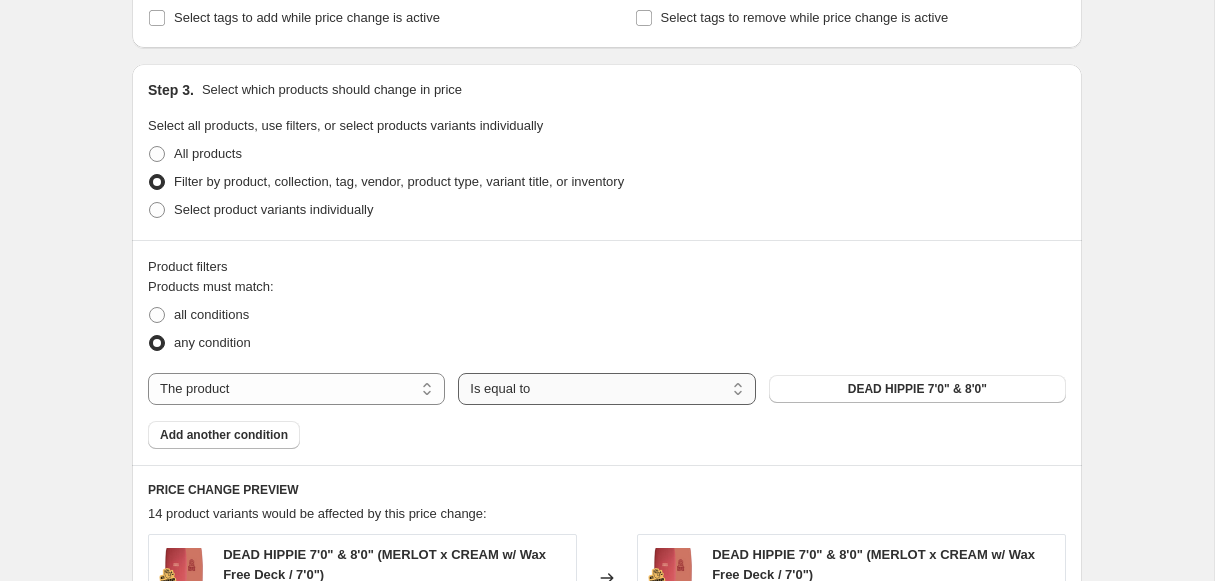 scroll, scrollTop: 915, scrollLeft: 0, axis: vertical 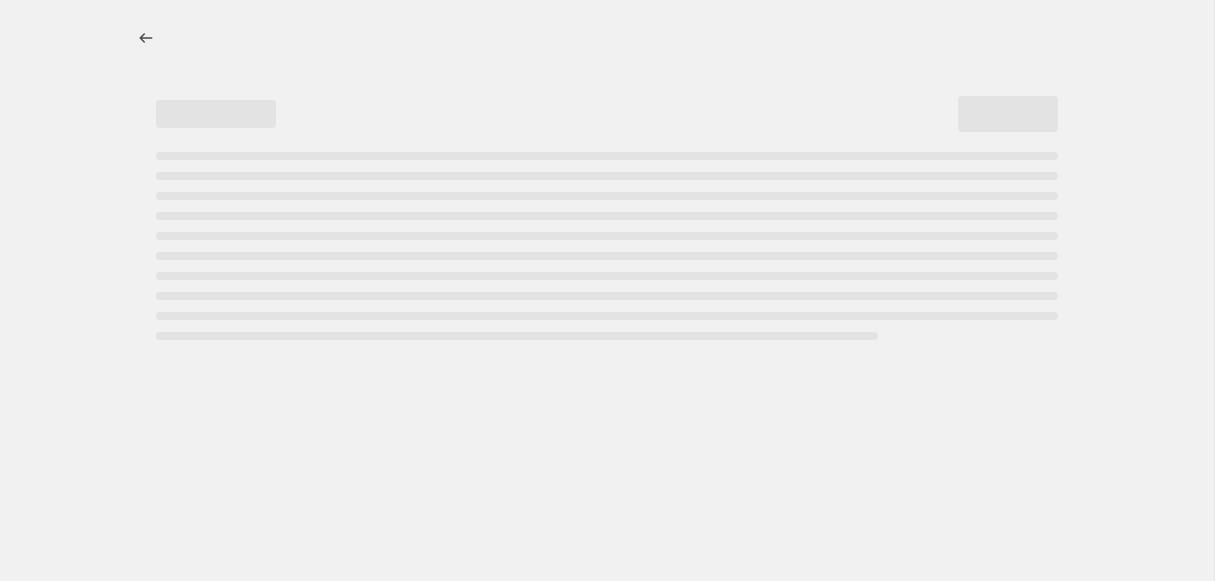 select on "percentage" 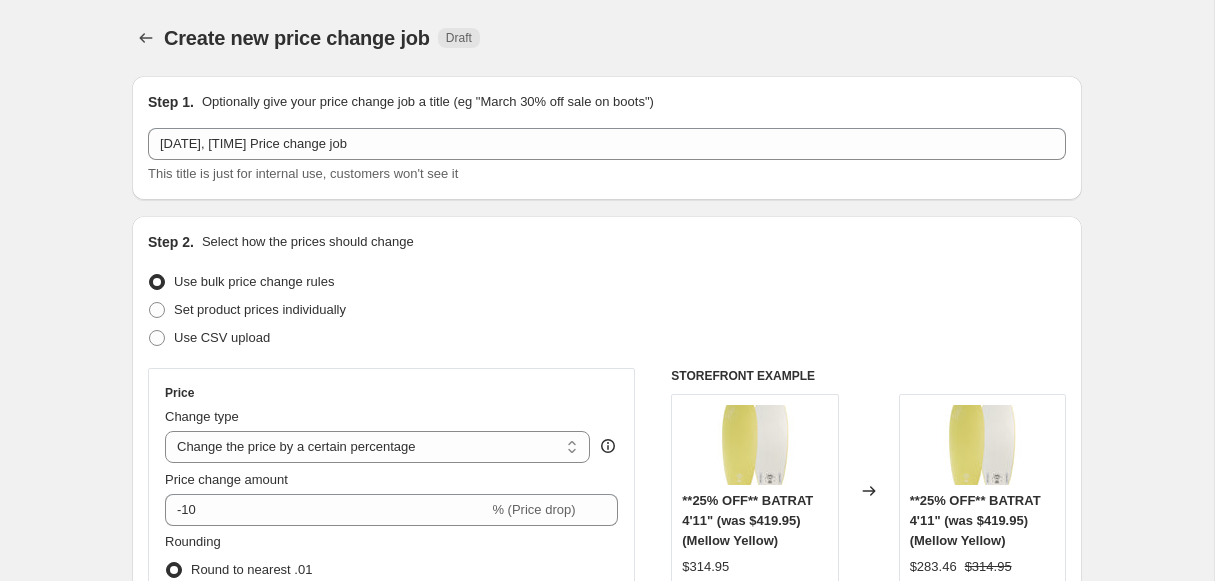 click on "Create new price change job. This page is ready Create new price change job Draft Step 1. Optionally give your price change job a title (eg "March 30% off sale on boots") 7 Aug 2025, 12:31:25 Price change job This title is just for internal use, customers won't see it Step 2. Select how the prices should change Use bulk price change rules Set product prices individually Use CSV upload Price Change type Change the price to a certain amount Change the price by a certain amount Change the price by a certain percentage Change the price to the current compare at price (price before sale) Change the price by a certain amount relative to the compare at price Change the price by a certain percentage relative to the compare at price Don't change the price Change the price by a certain percentage relative to the cost per item Change price to certain cost margin Change the price by a certain percentage Price change amount -10 % (Price drop) Rounding Round to nearest .01 Round to nearest whole number End prices in .99" at bounding box center (607, 1062) 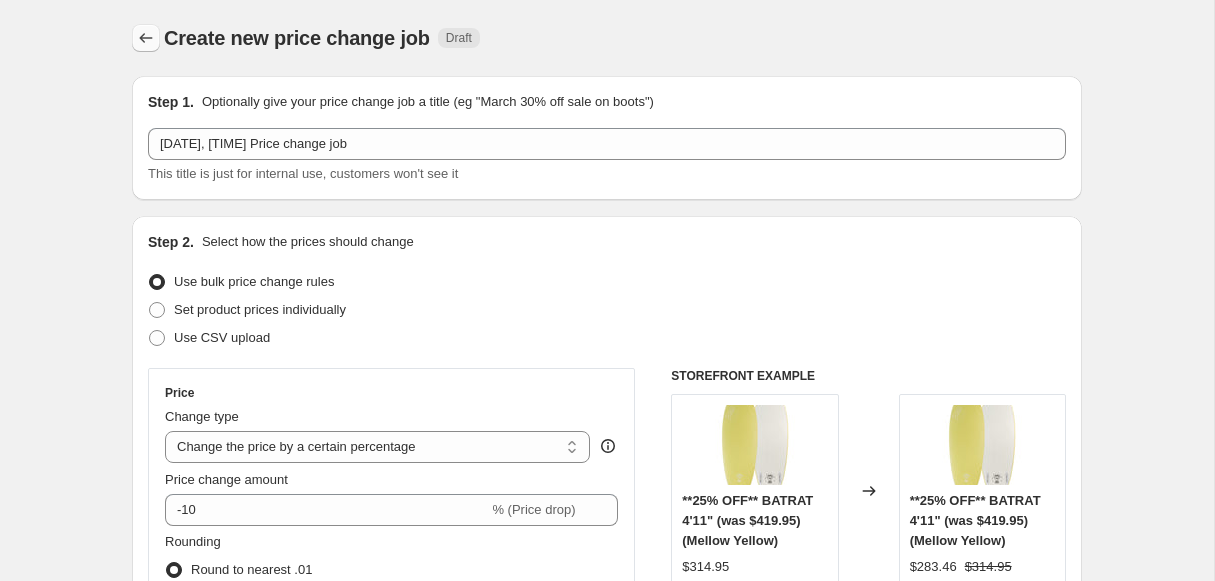 click 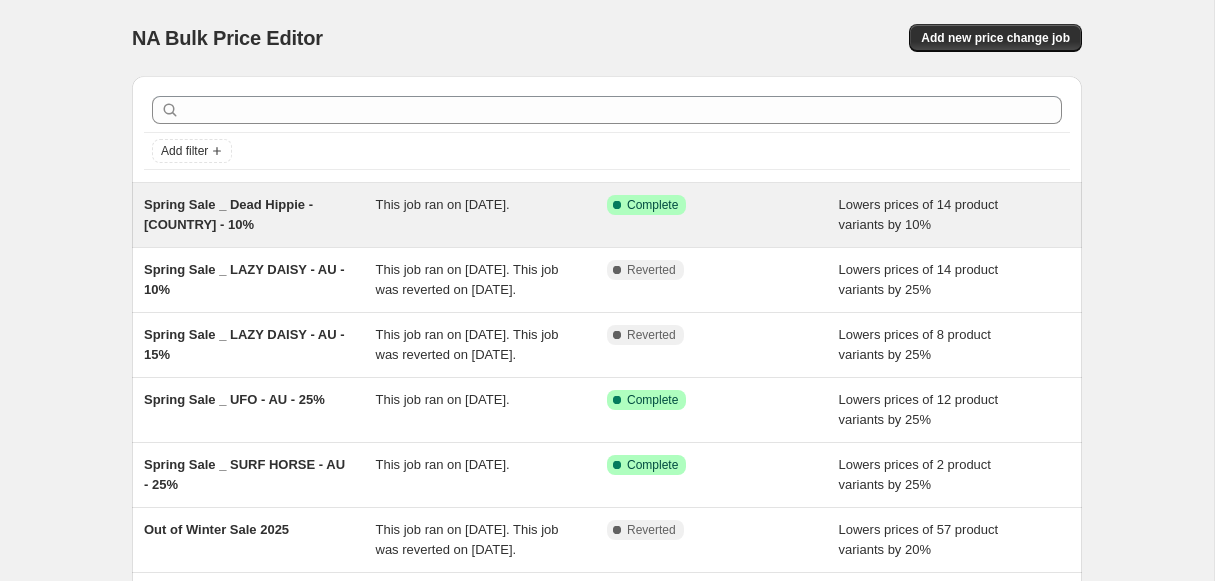 click on "Spring Sale _ Dead Hippie  - AU - 10%" at bounding box center [260, 215] 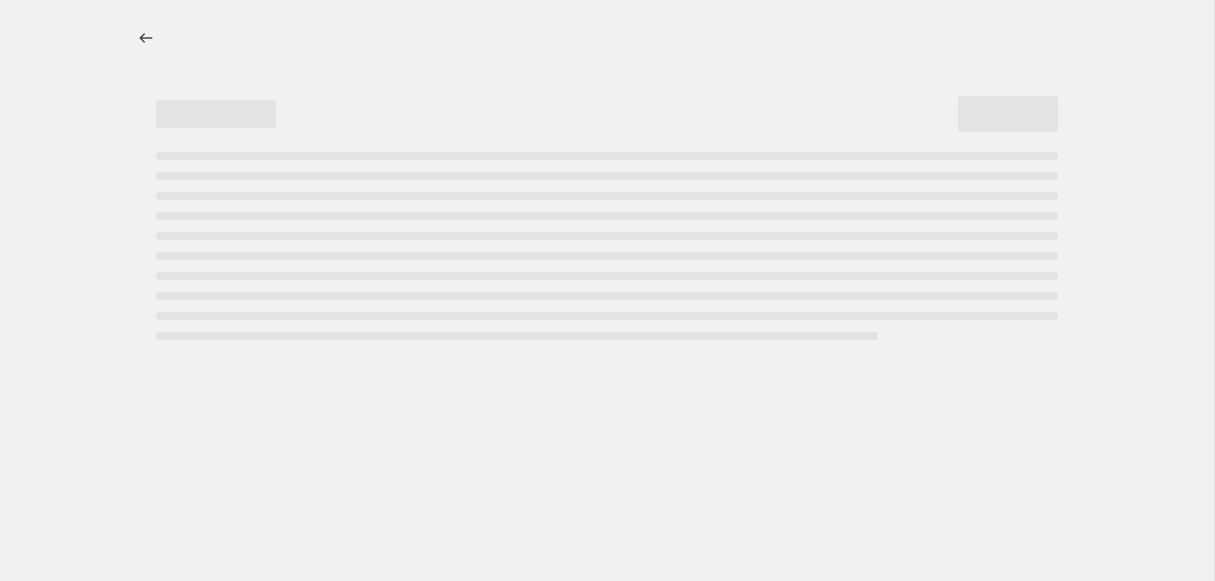 select on "percentage" 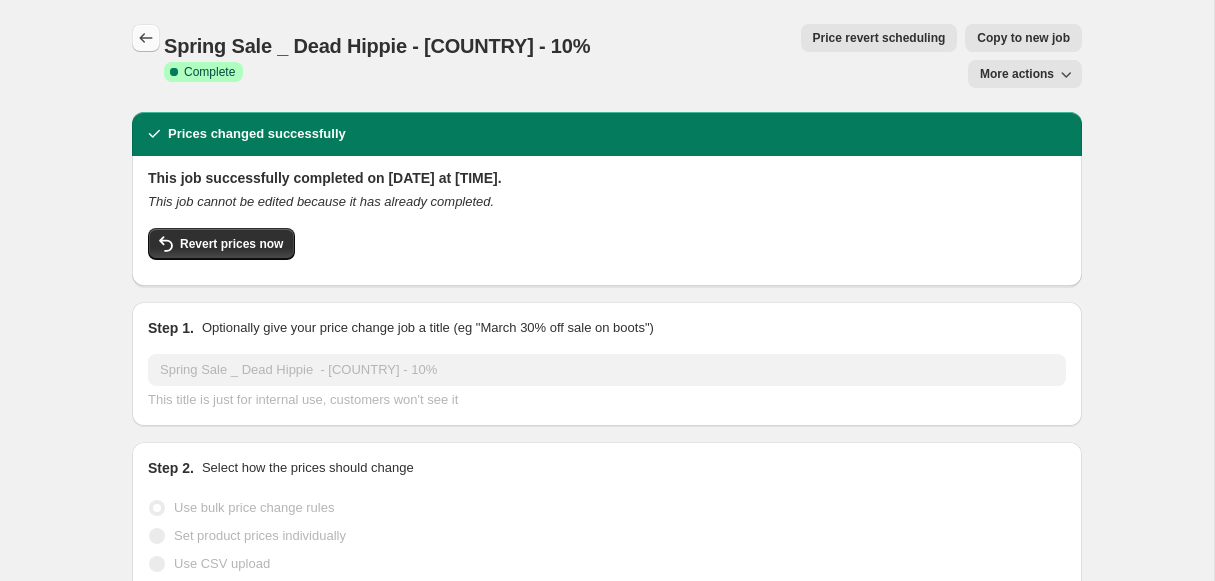 click at bounding box center (146, 38) 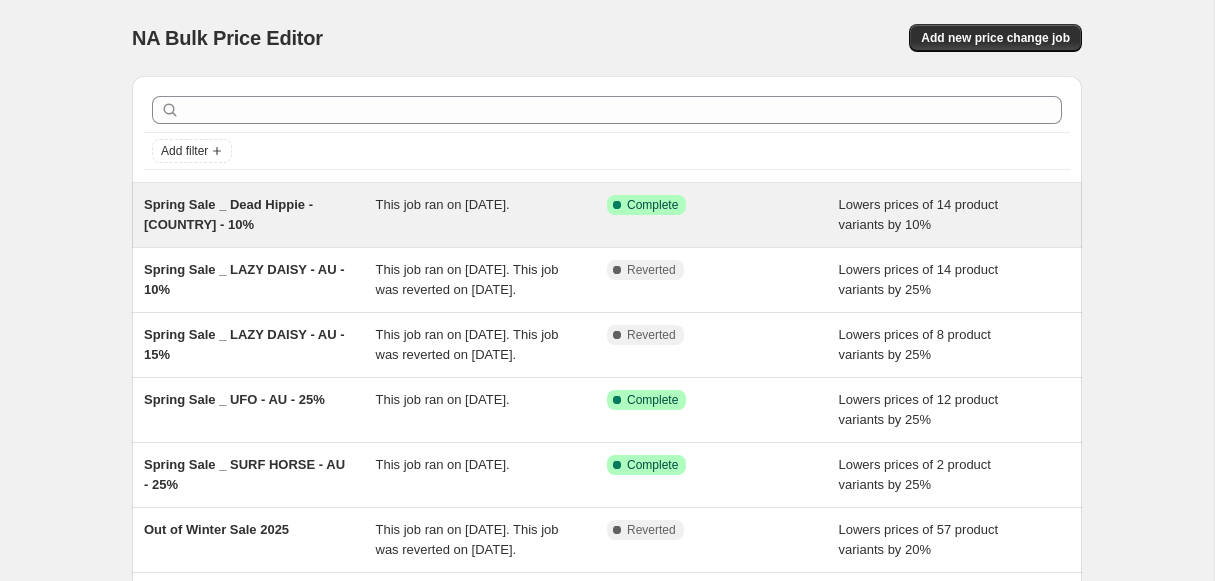 click on "Spring Sale _ Dead Hippie  - AU - 10%" at bounding box center [228, 214] 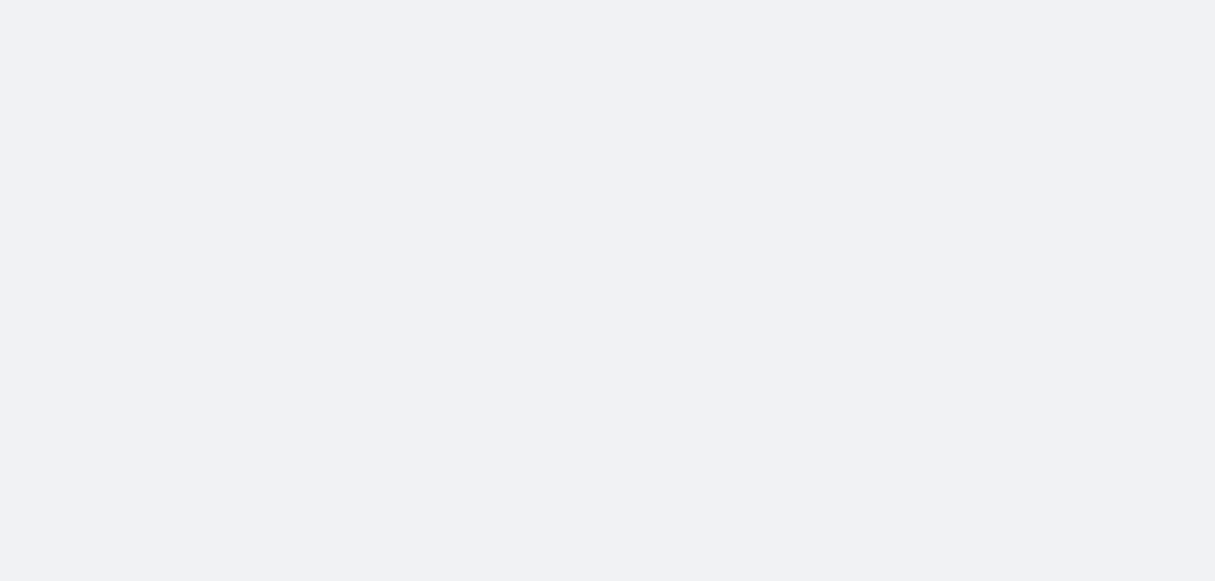 scroll, scrollTop: 0, scrollLeft: 0, axis: both 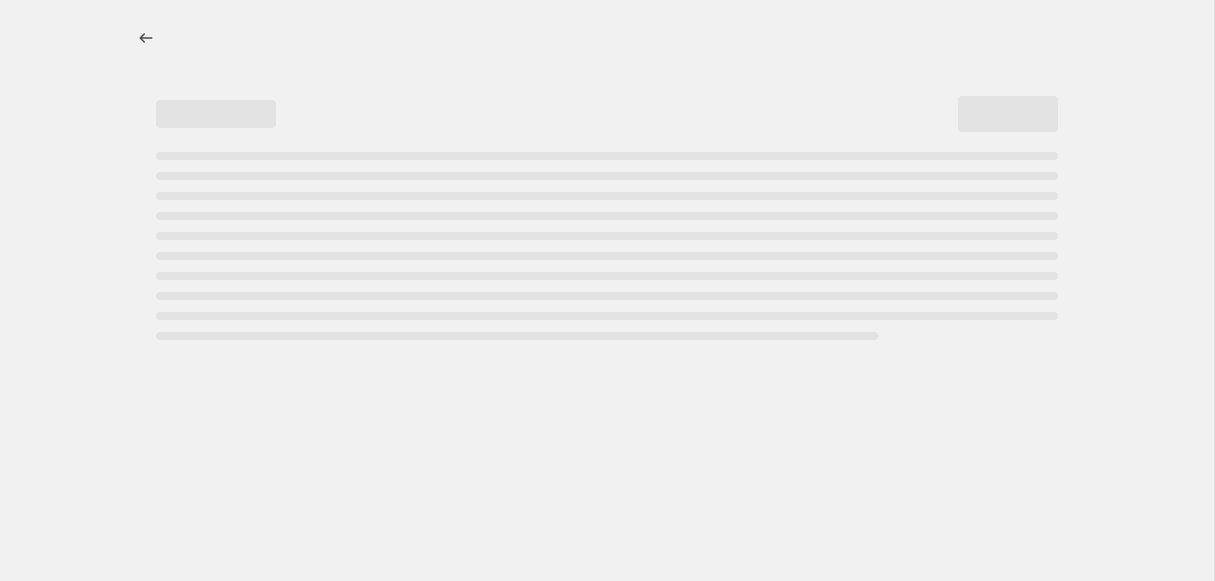select on "percentage" 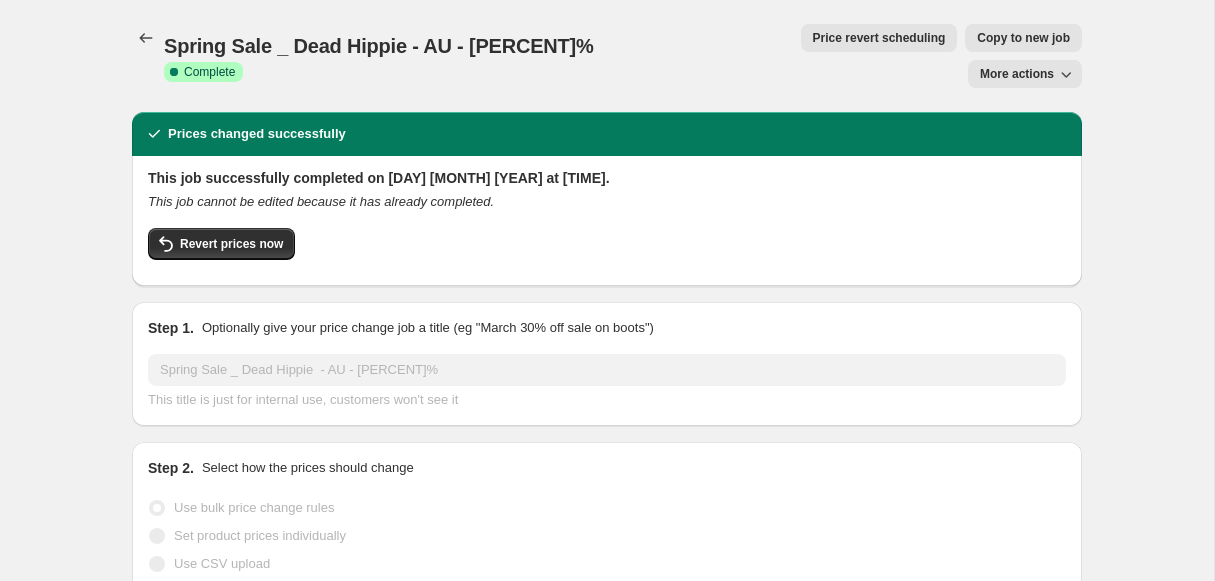 click on "Copy to new job" at bounding box center (1023, 38) 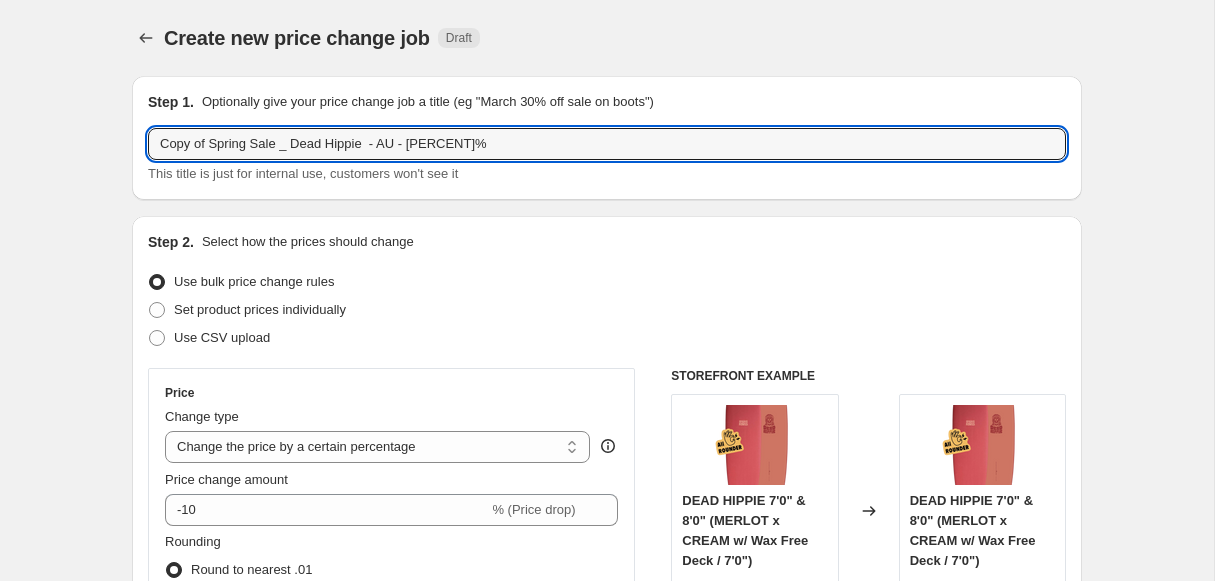 drag, startPoint x: 210, startPoint y: 145, endPoint x: 104, endPoint y: 143, distance: 106.01887 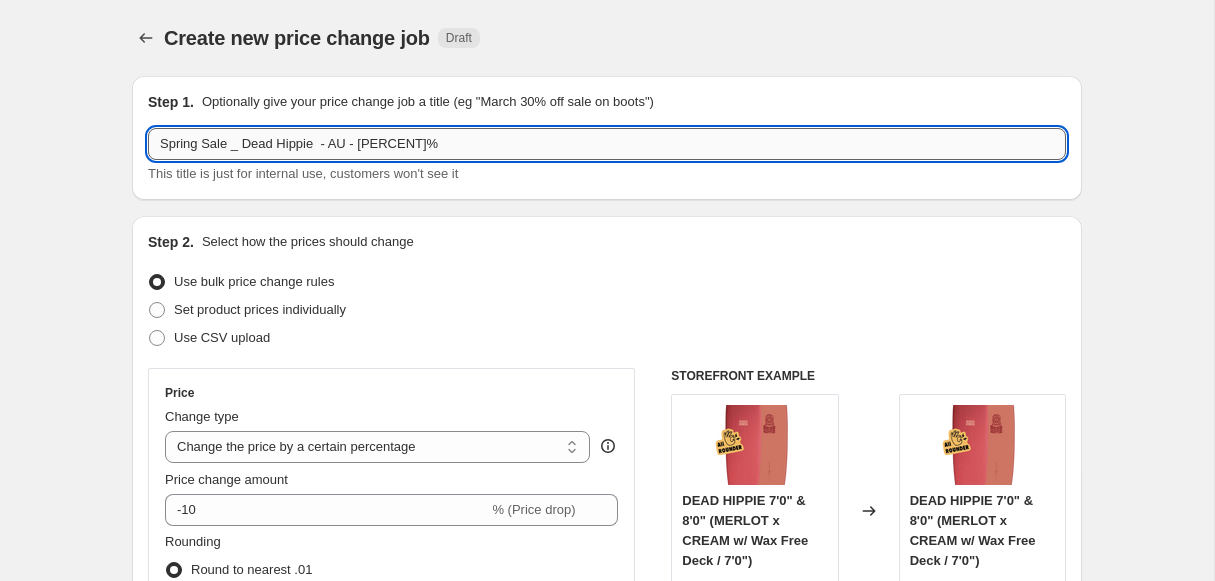 drag, startPoint x: 322, startPoint y: 147, endPoint x: 233, endPoint y: 147, distance: 89 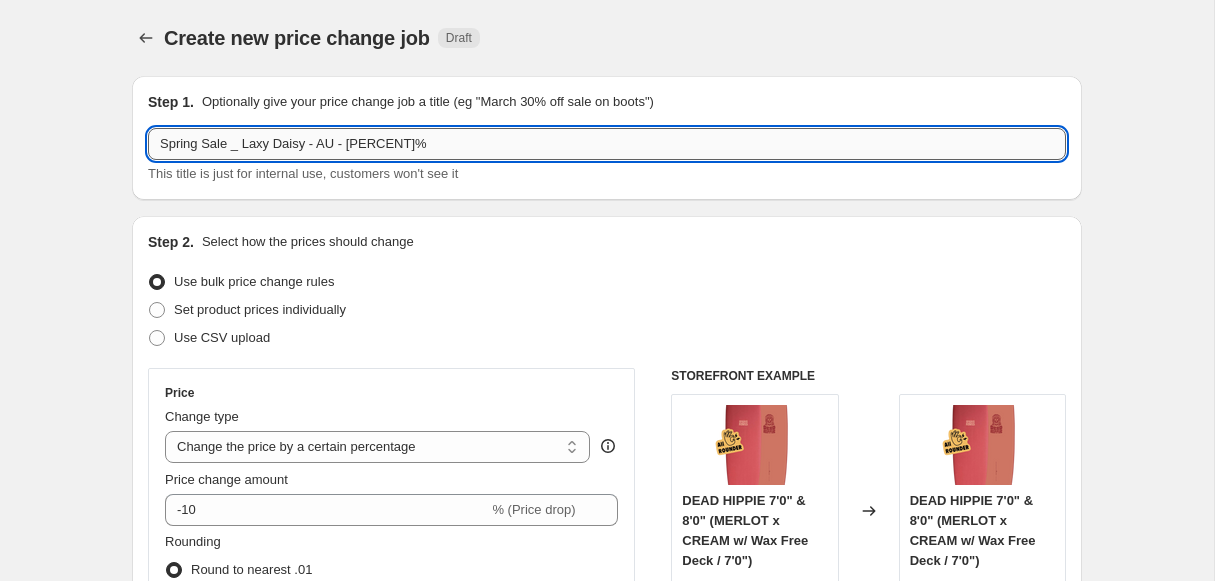 click on "Spring Sale _ Laxy Daisy - AU - 15%" at bounding box center (607, 144) 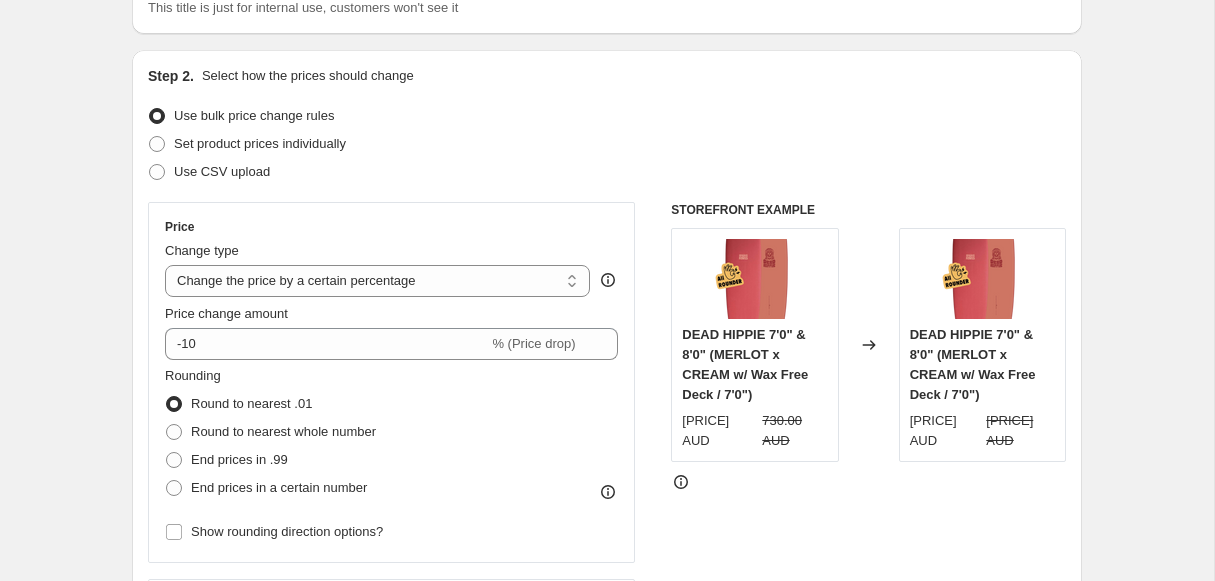scroll, scrollTop: 215, scrollLeft: 0, axis: vertical 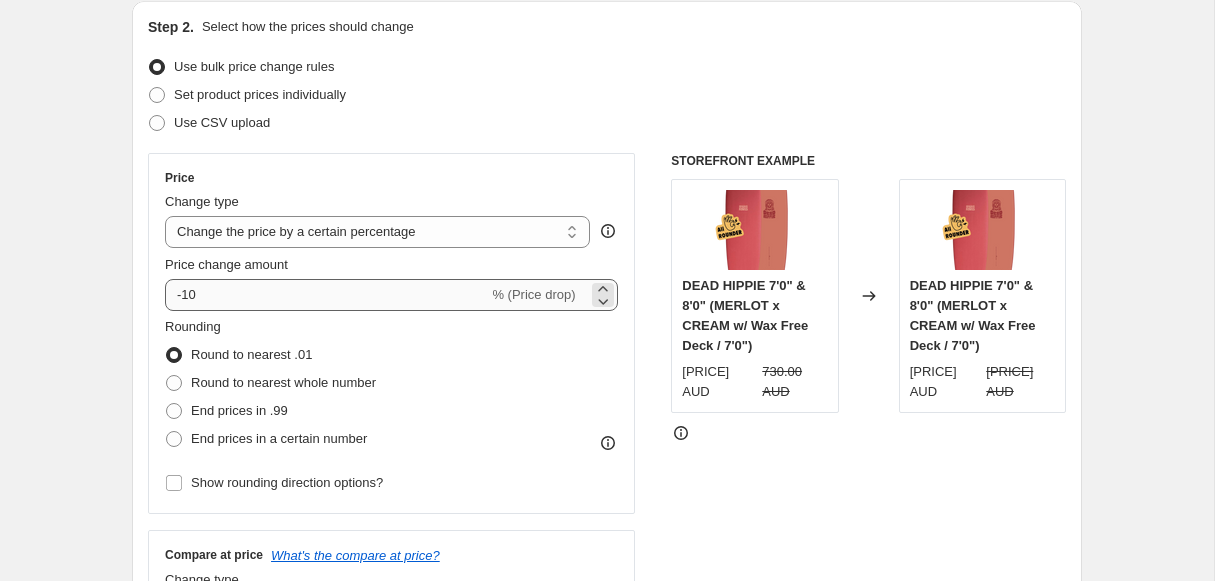 type on "Spring Sale _ Lazy Daisy - AU - 15%" 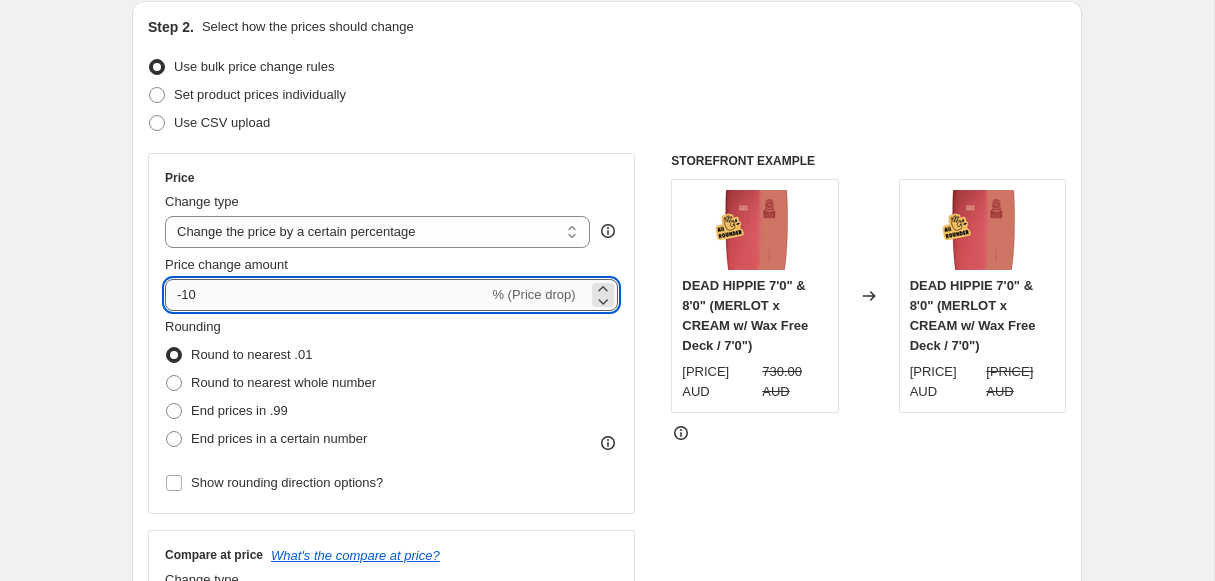 drag, startPoint x: 278, startPoint y: 292, endPoint x: 206, endPoint y: 292, distance: 72 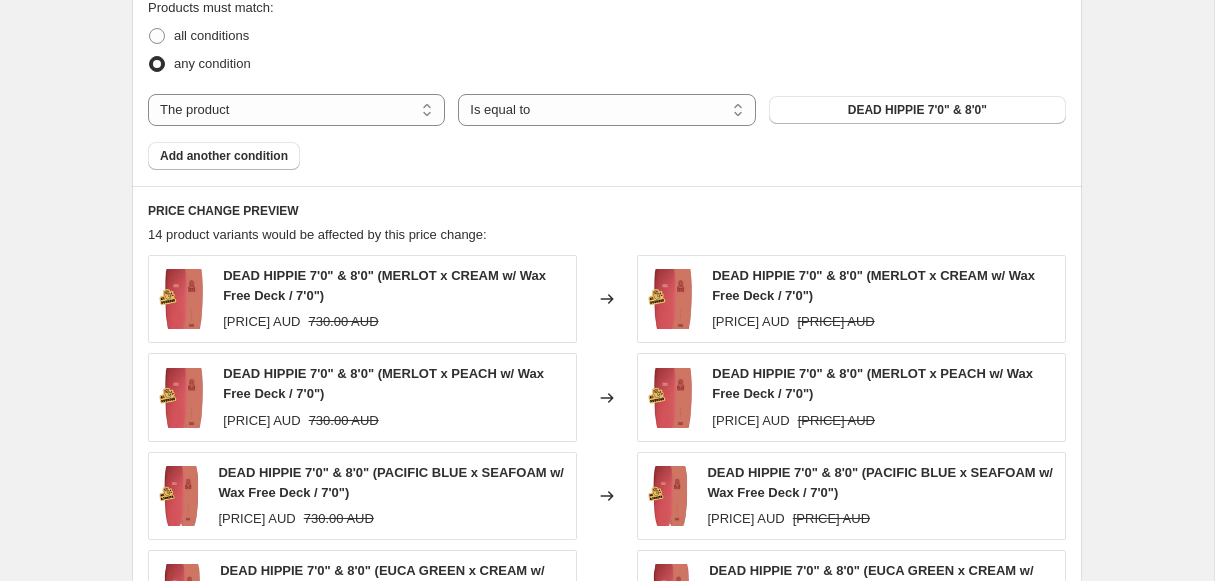 scroll, scrollTop: 1137, scrollLeft: 0, axis: vertical 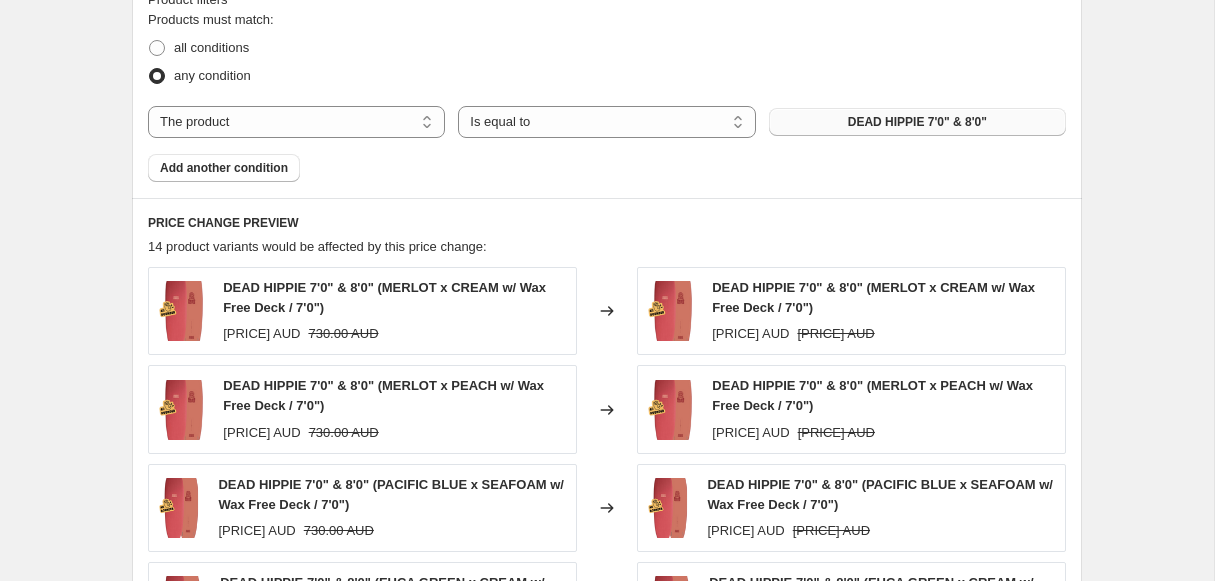 type on "-15" 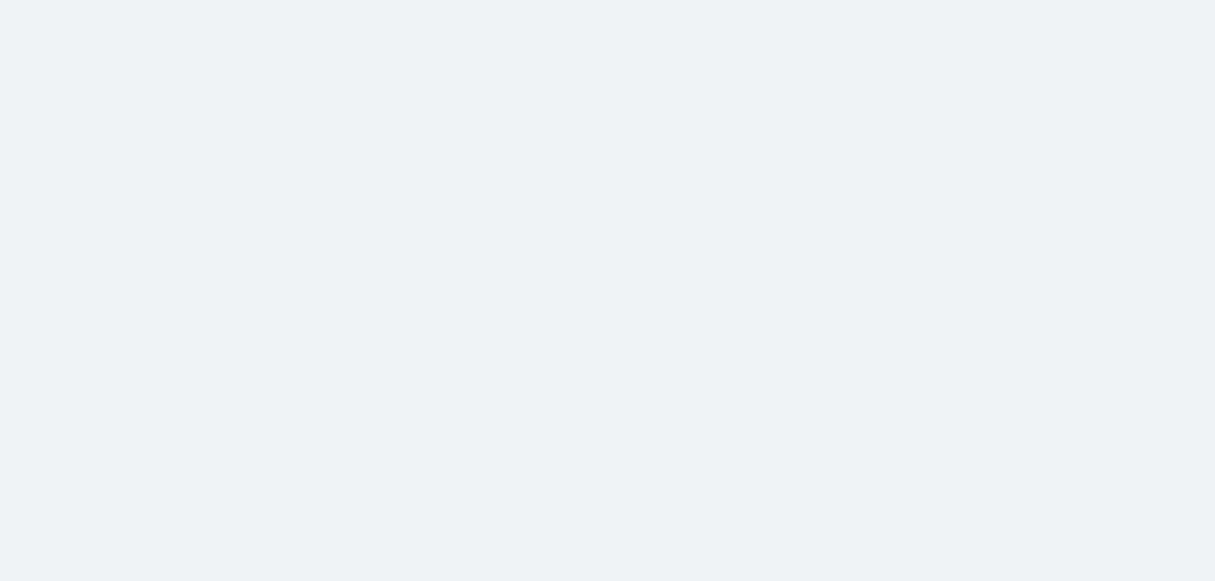 scroll, scrollTop: 0, scrollLeft: 0, axis: both 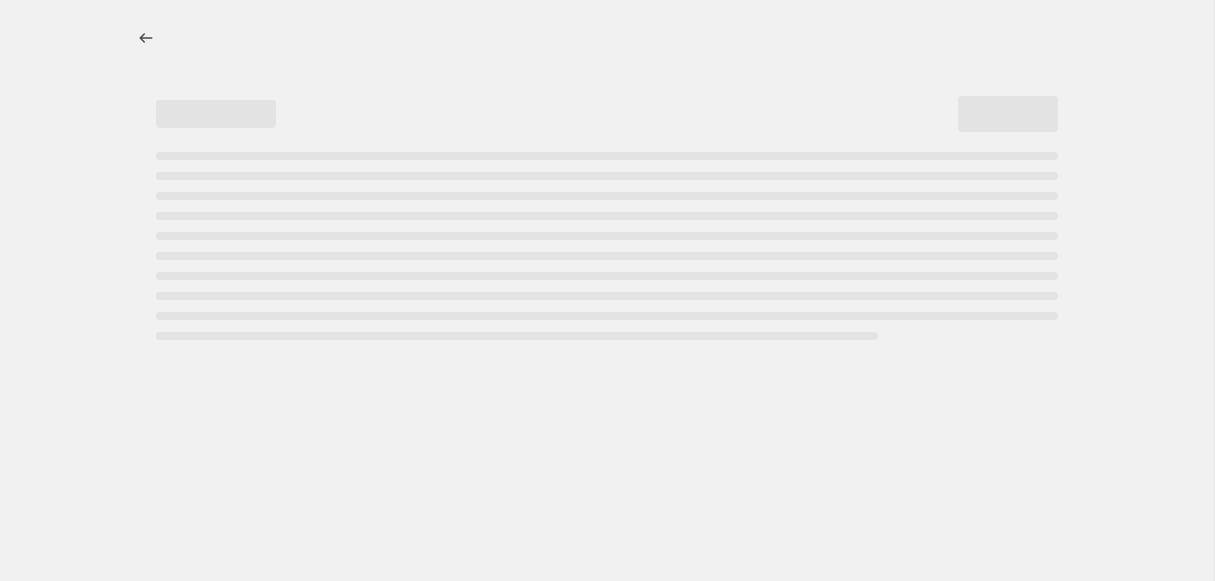 select on "percentage" 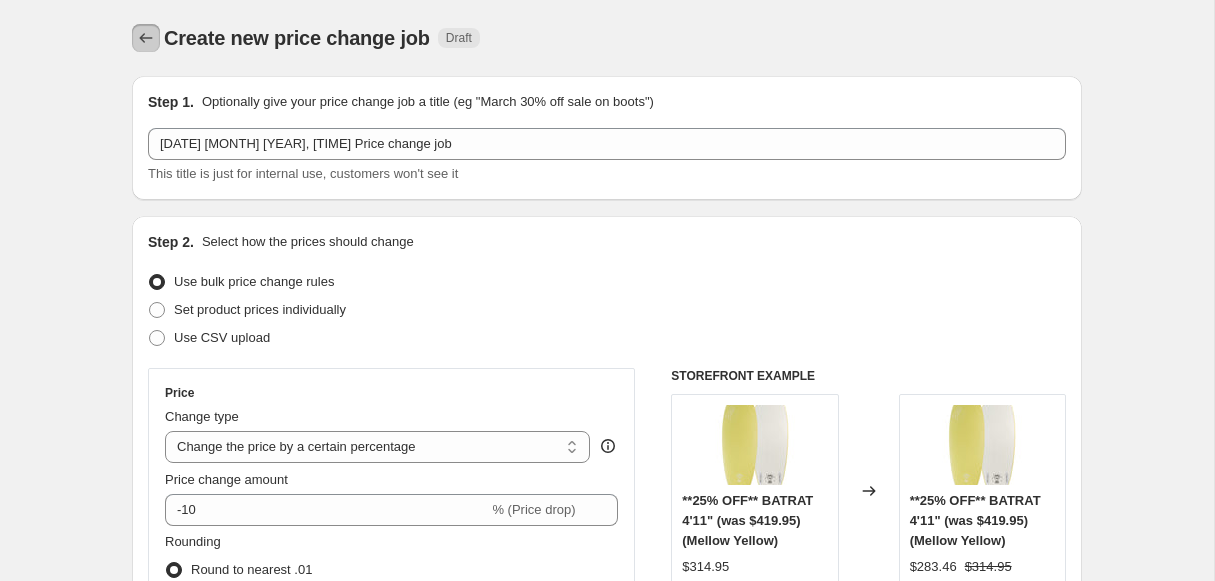 click 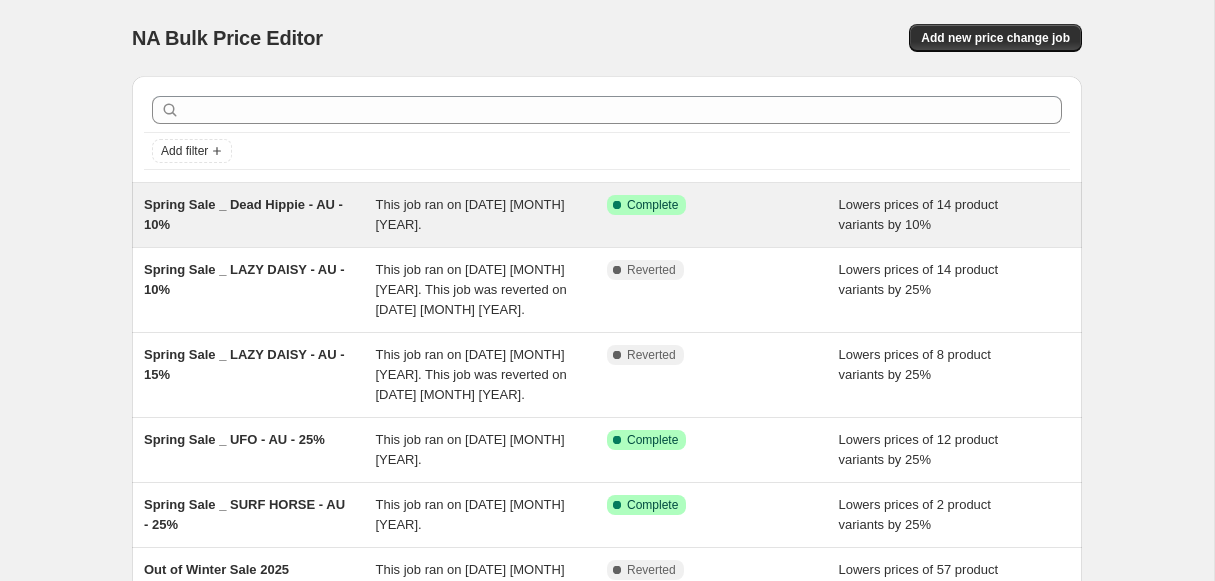 click on "This job ran on [DATE] [MONTH] [YEAR]." at bounding box center (492, 215) 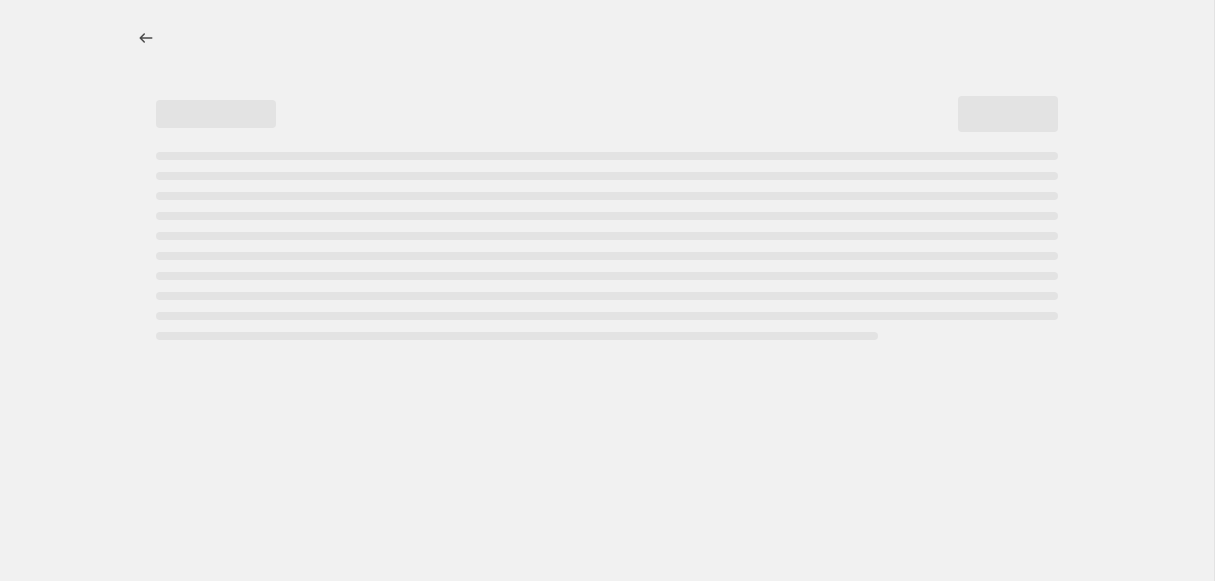 select on "percentage" 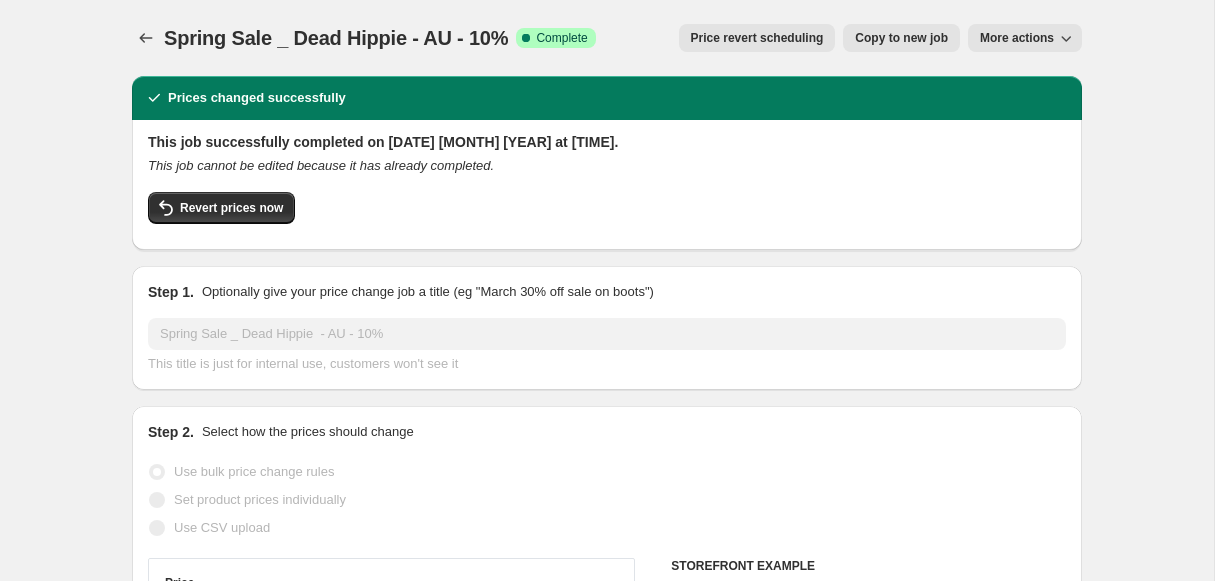 click on "Copy to new job" at bounding box center (901, 38) 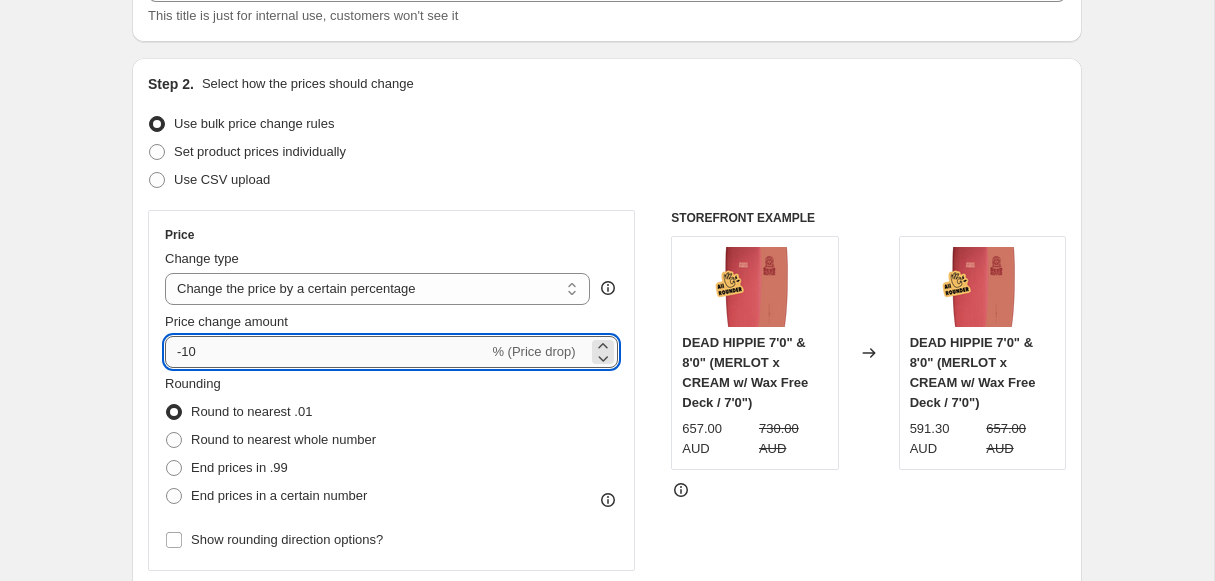 click on "-10" at bounding box center [326, 352] 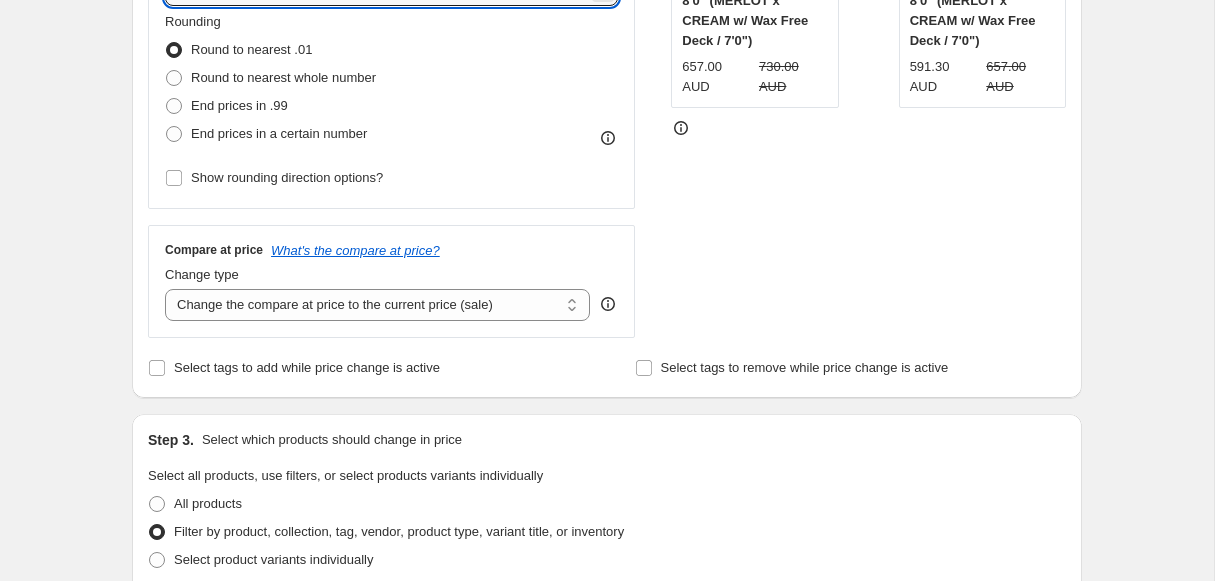 scroll, scrollTop: 757, scrollLeft: 0, axis: vertical 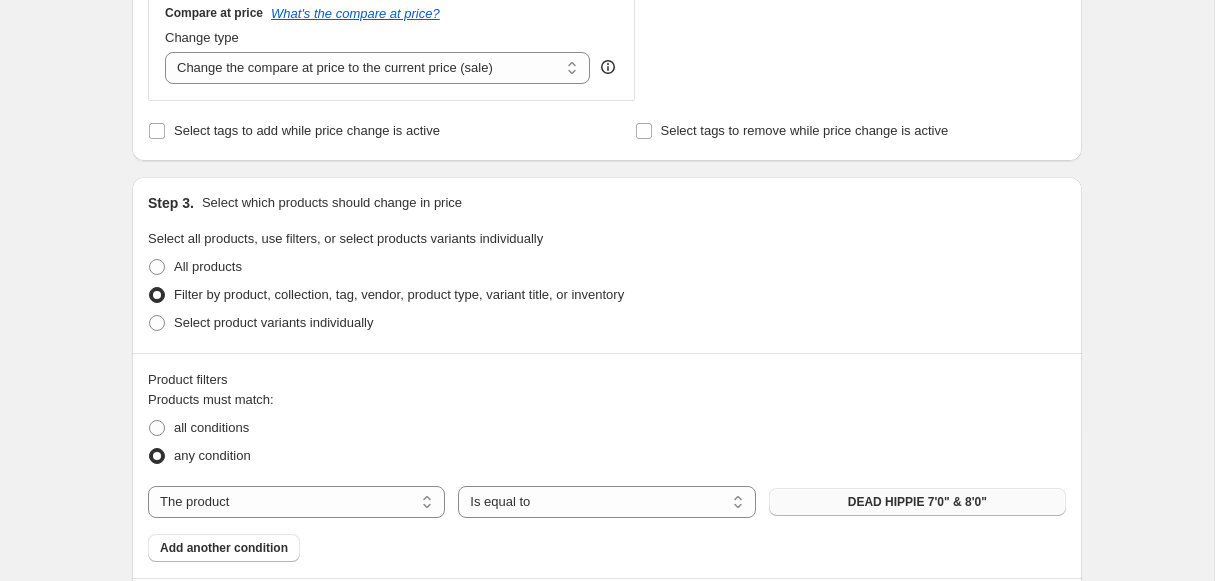 type on "-15" 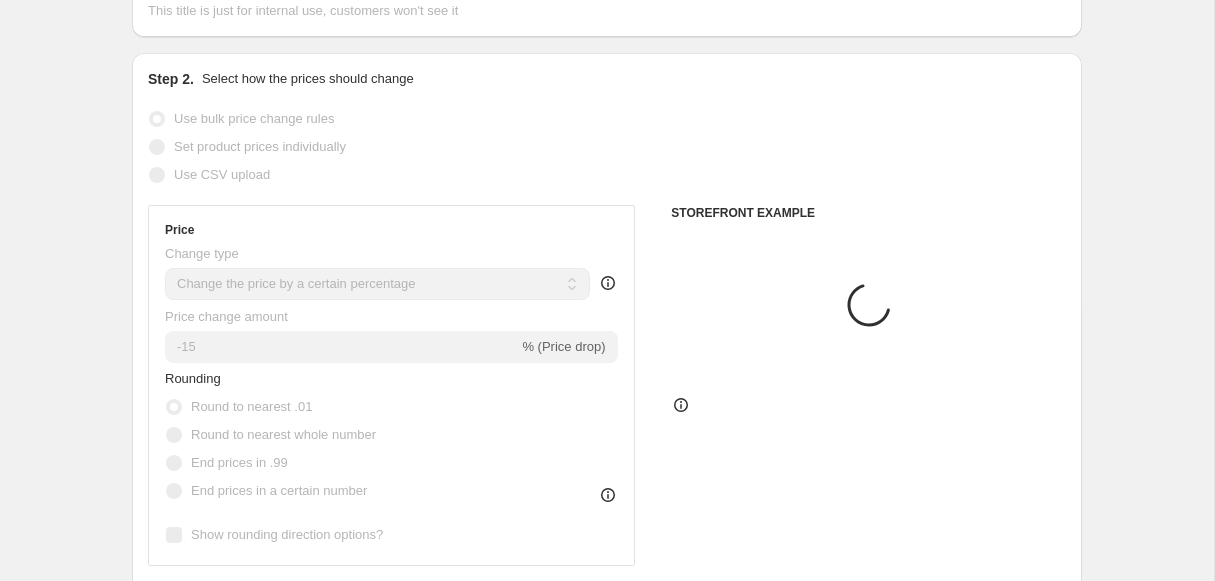 scroll, scrollTop: 0, scrollLeft: 0, axis: both 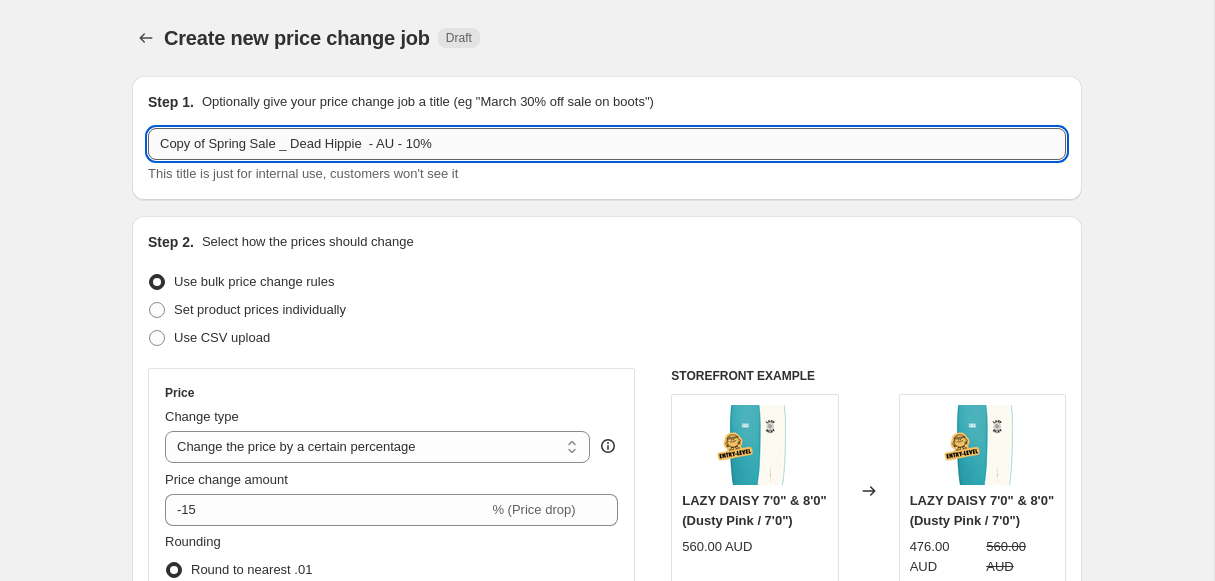 click on "Copy of Spring Sale _ Dead Hippie  - AU - 10%" at bounding box center (607, 144) 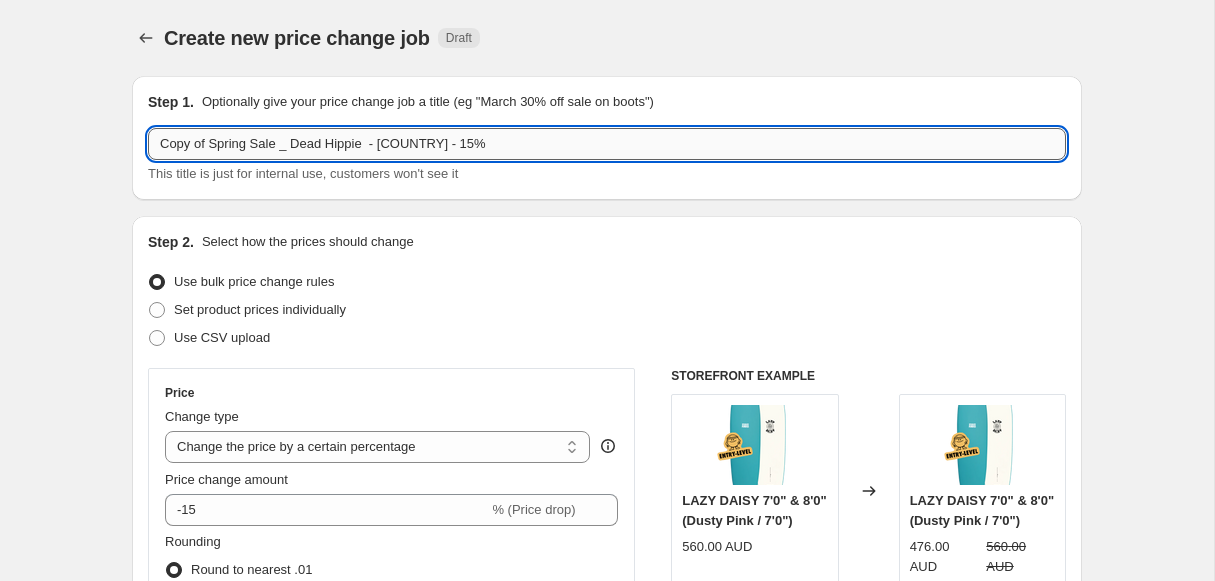 drag, startPoint x: 371, startPoint y: 145, endPoint x: 303, endPoint y: 148, distance: 68.06615 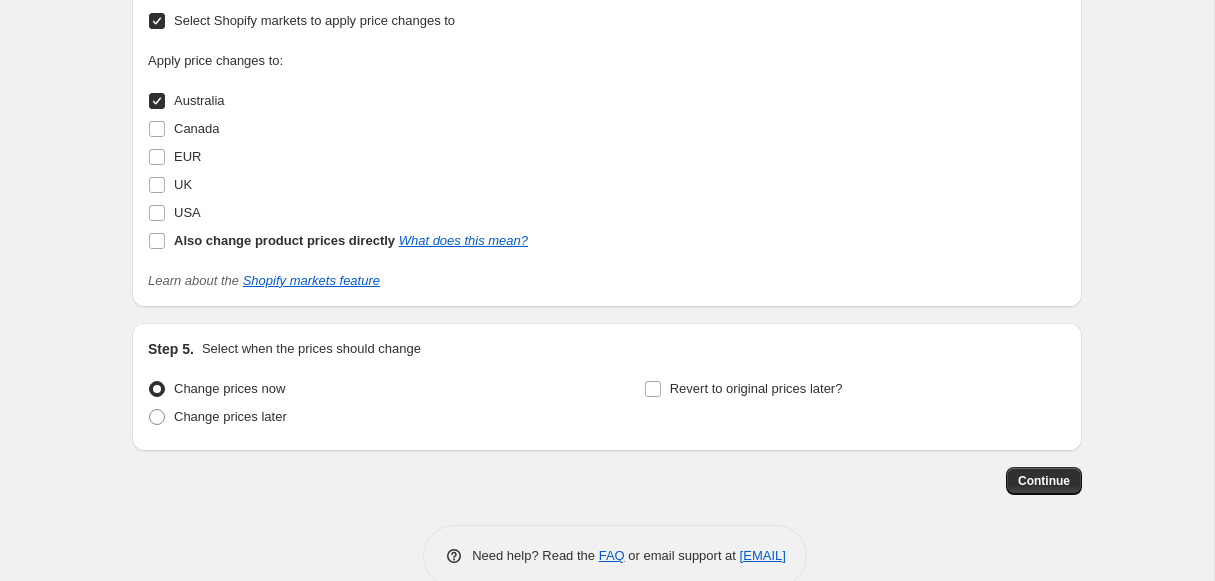 scroll, scrollTop: 2011, scrollLeft: 0, axis: vertical 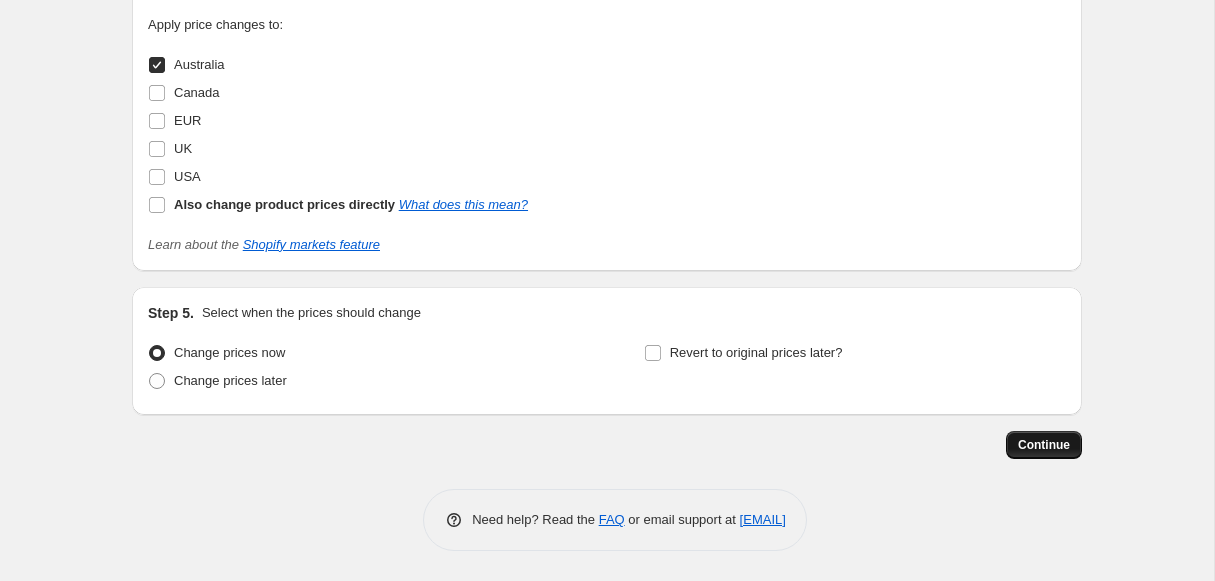 click on "Continue" at bounding box center [1044, 445] 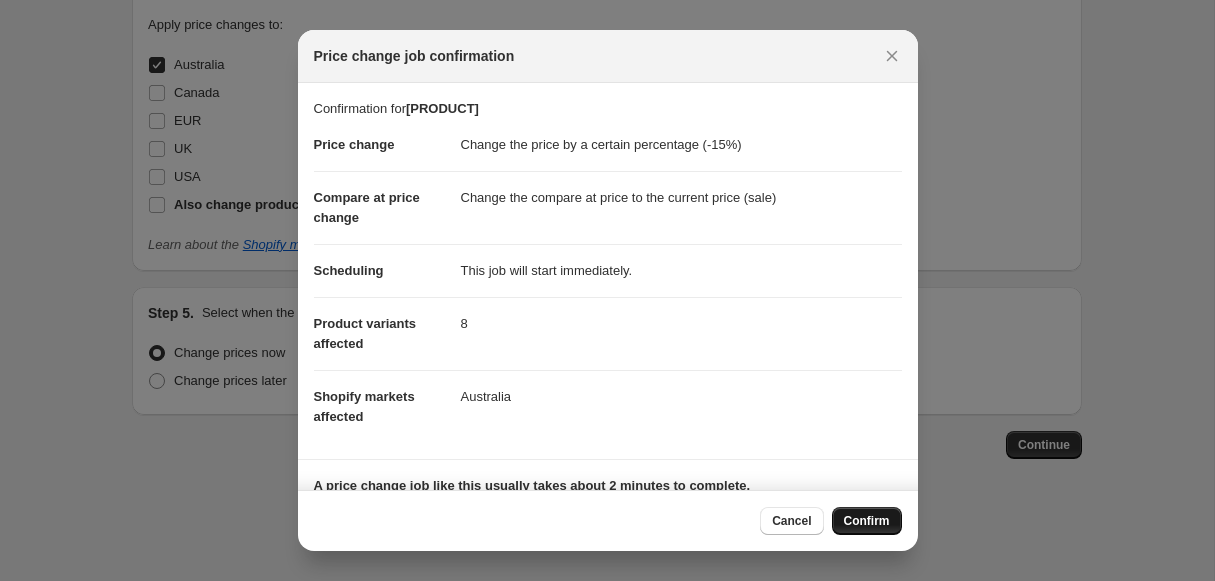 click on "Confirm" at bounding box center [867, 521] 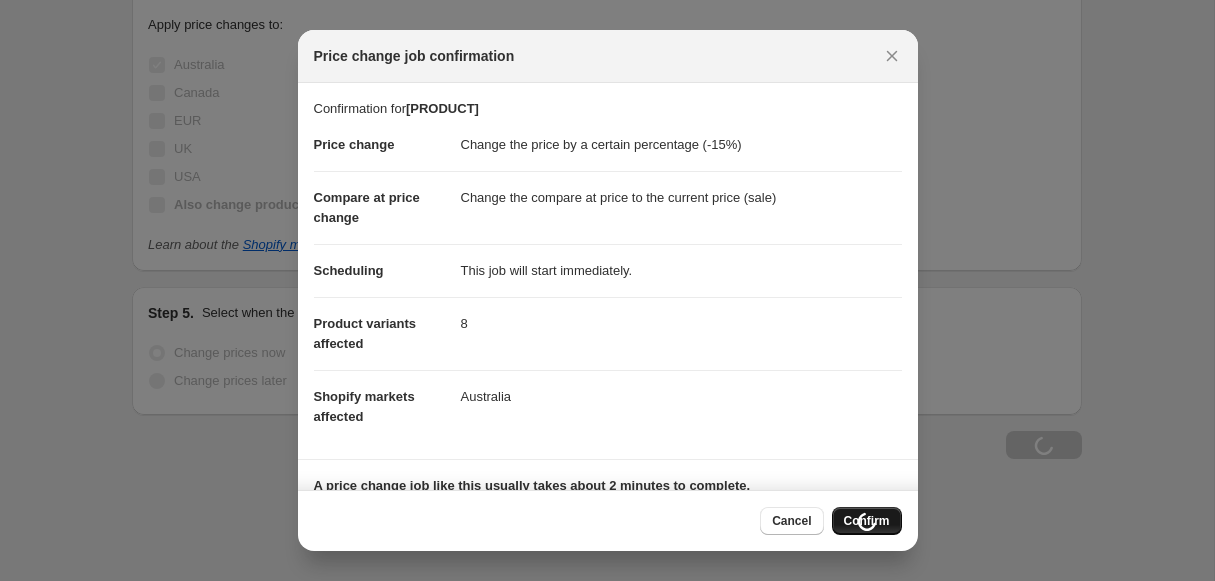 type on "[PRODUCT]" 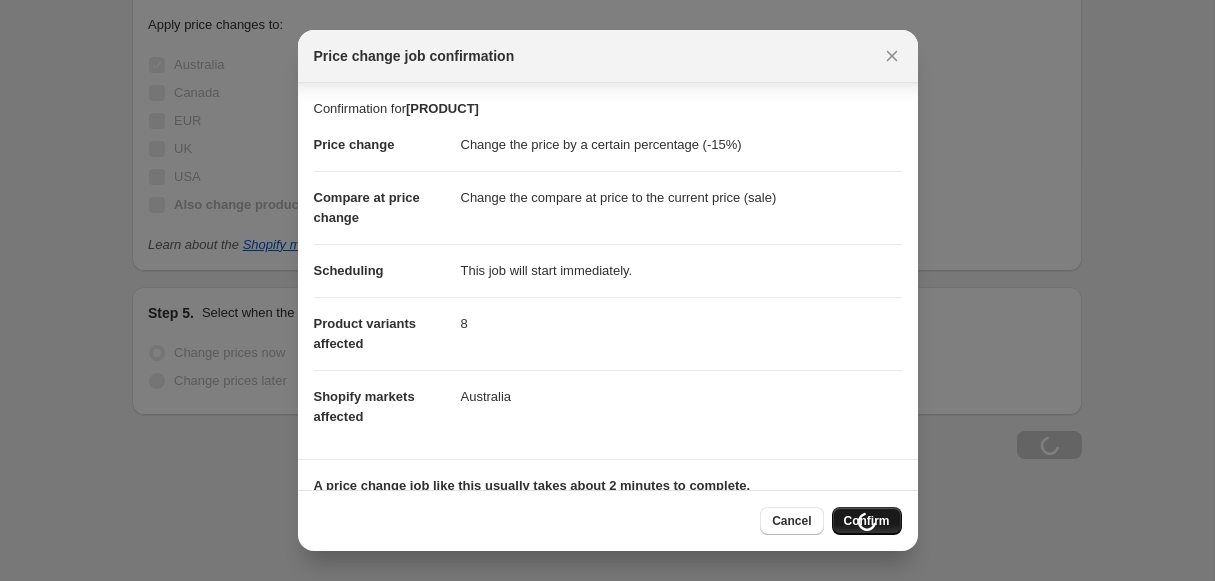 scroll, scrollTop: 149, scrollLeft: 0, axis: vertical 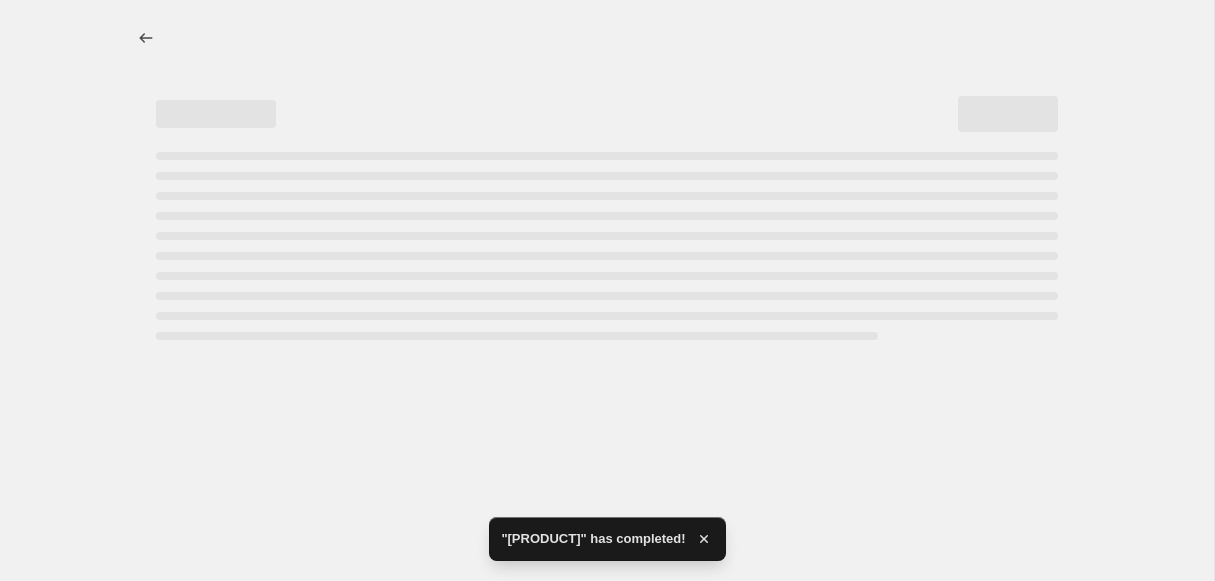 select on "percentage" 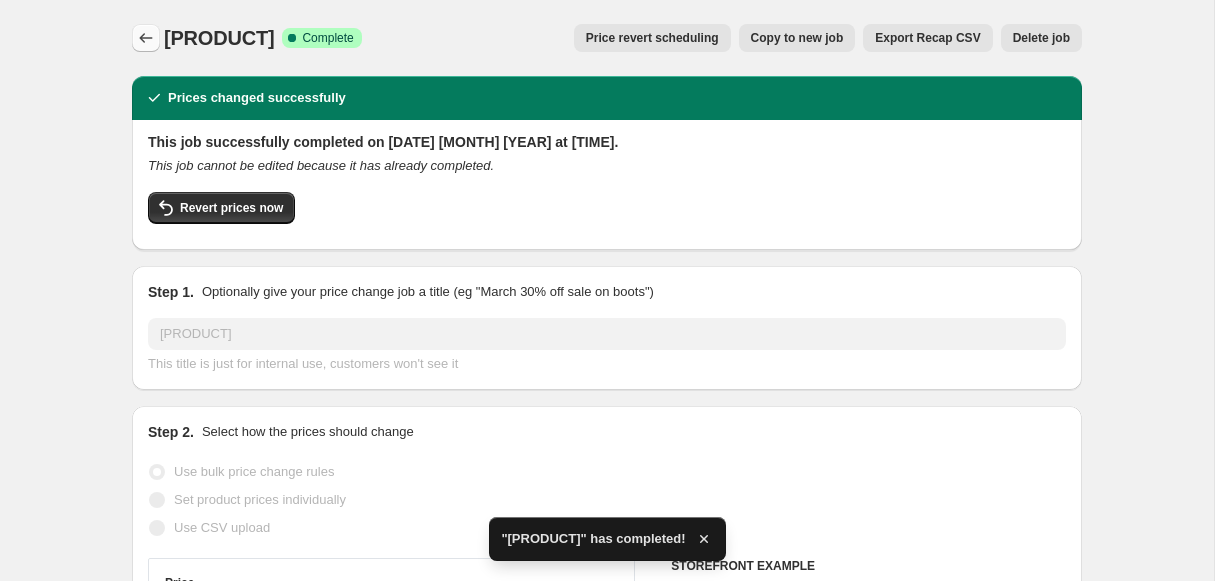 click 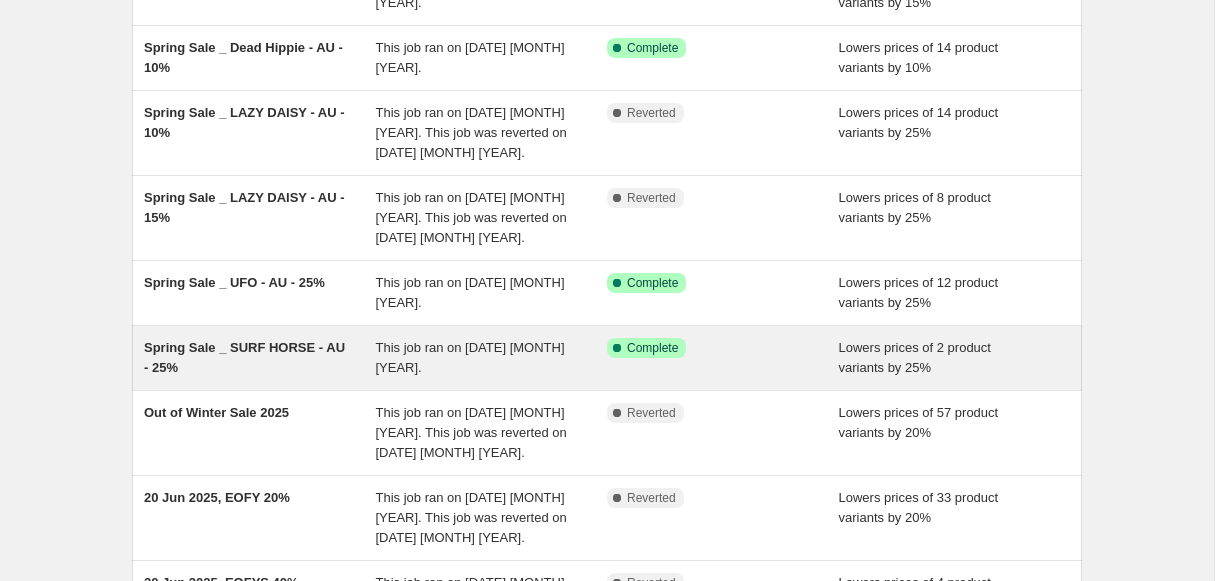 scroll, scrollTop: 223, scrollLeft: 0, axis: vertical 